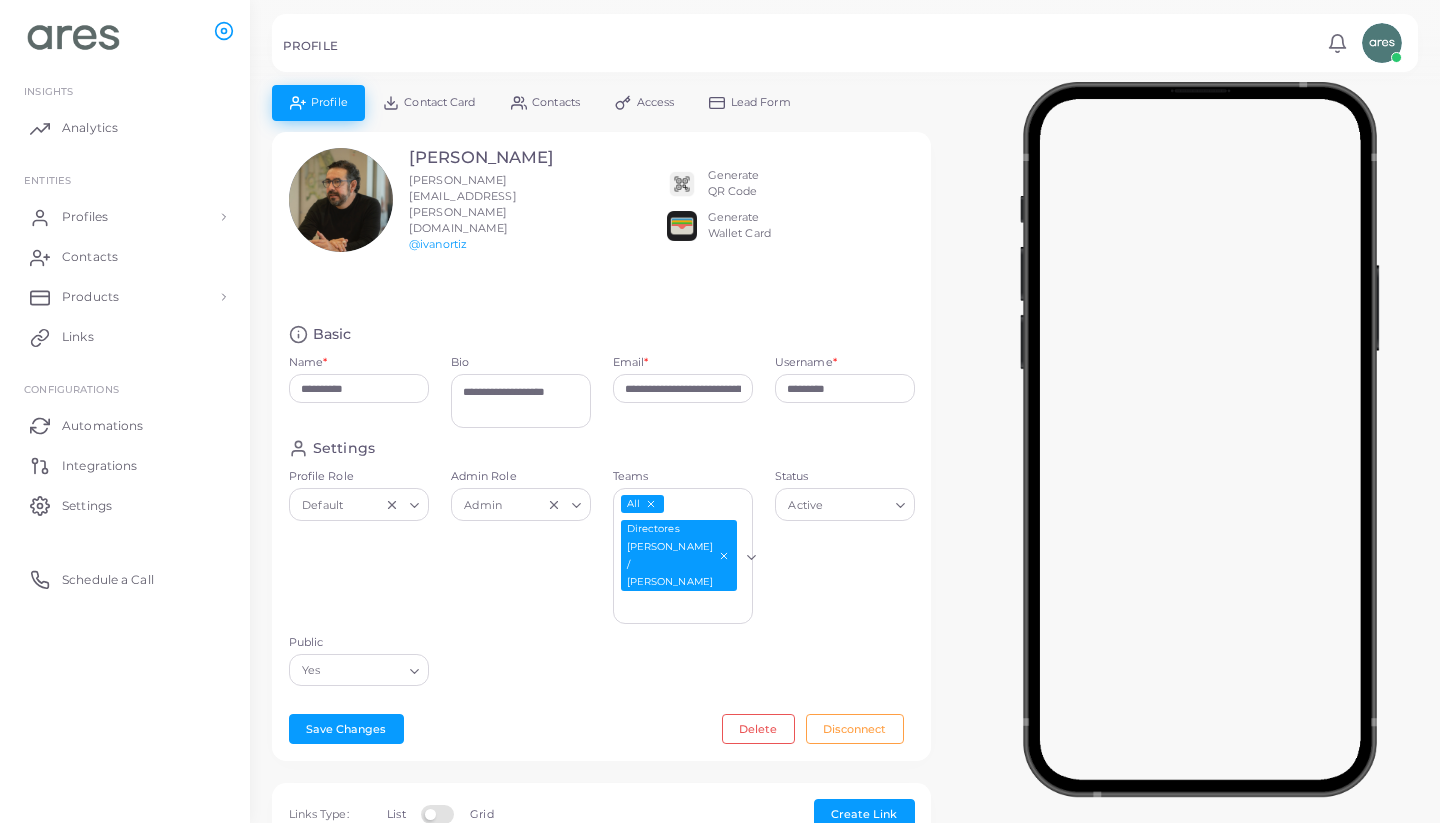 scroll, scrollTop: 130, scrollLeft: 0, axis: vertical 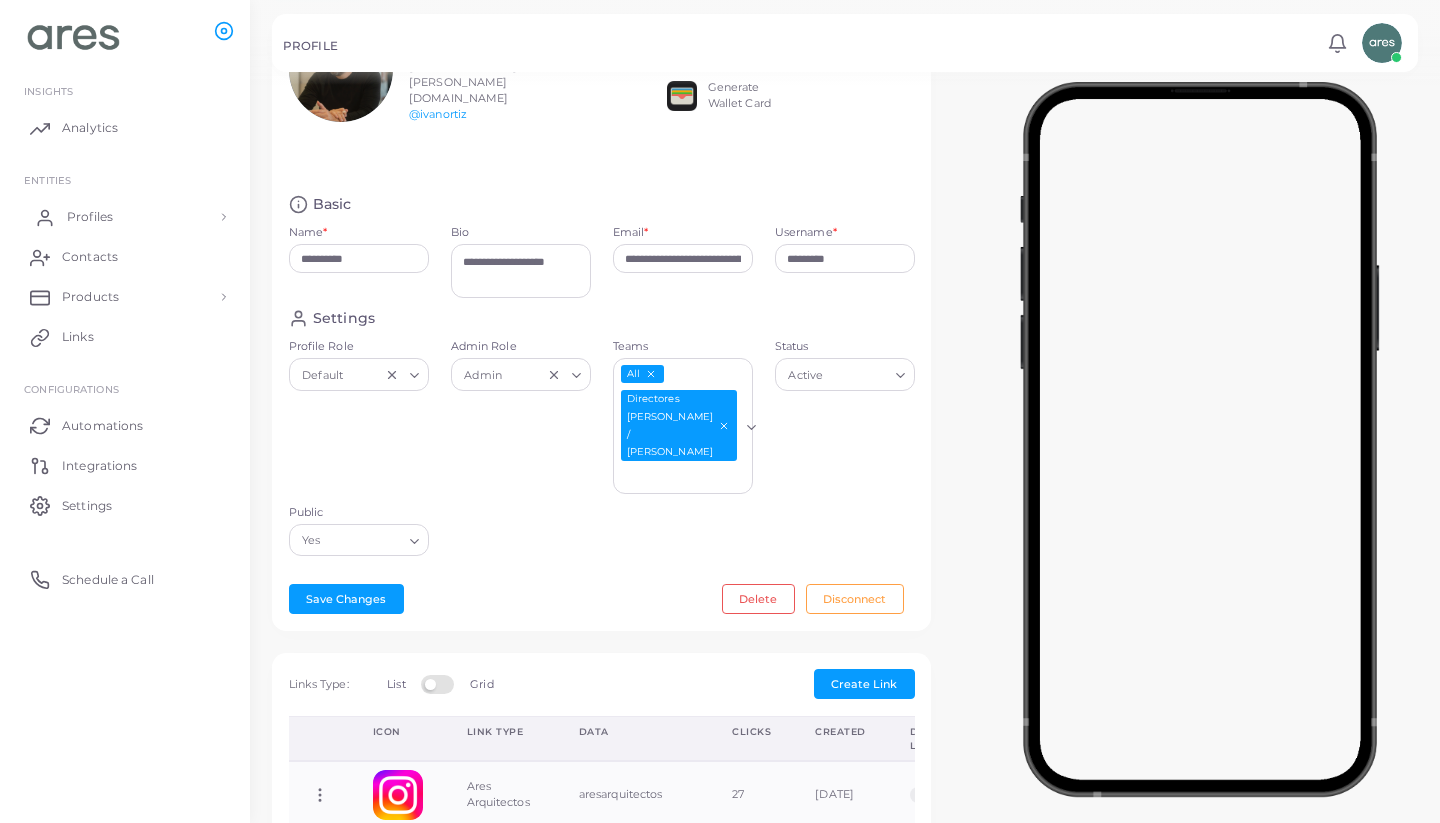 click on "Profiles" at bounding box center [90, 217] 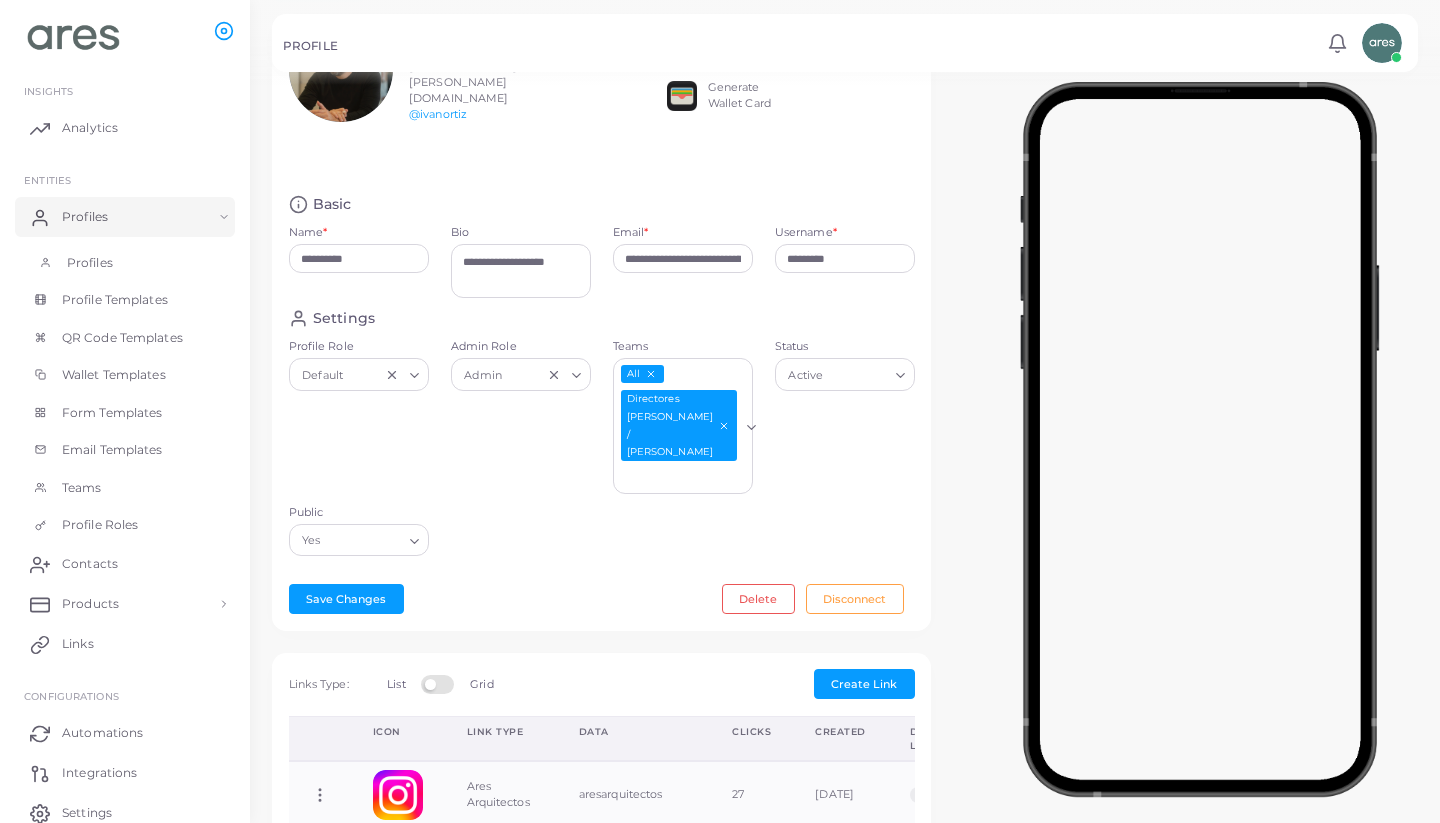 click on "Profiles" at bounding box center [90, 263] 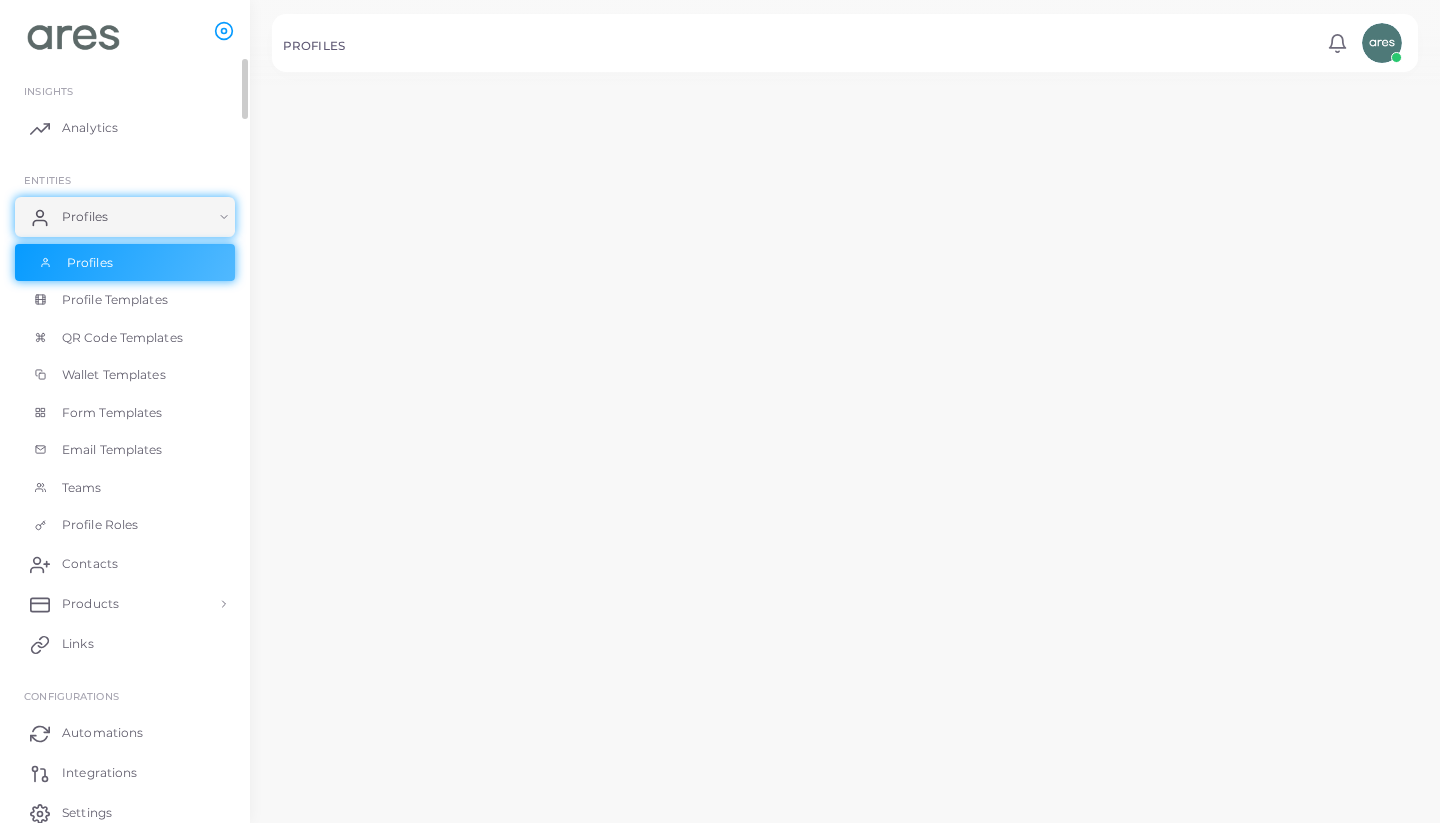 scroll, scrollTop: 0, scrollLeft: 0, axis: both 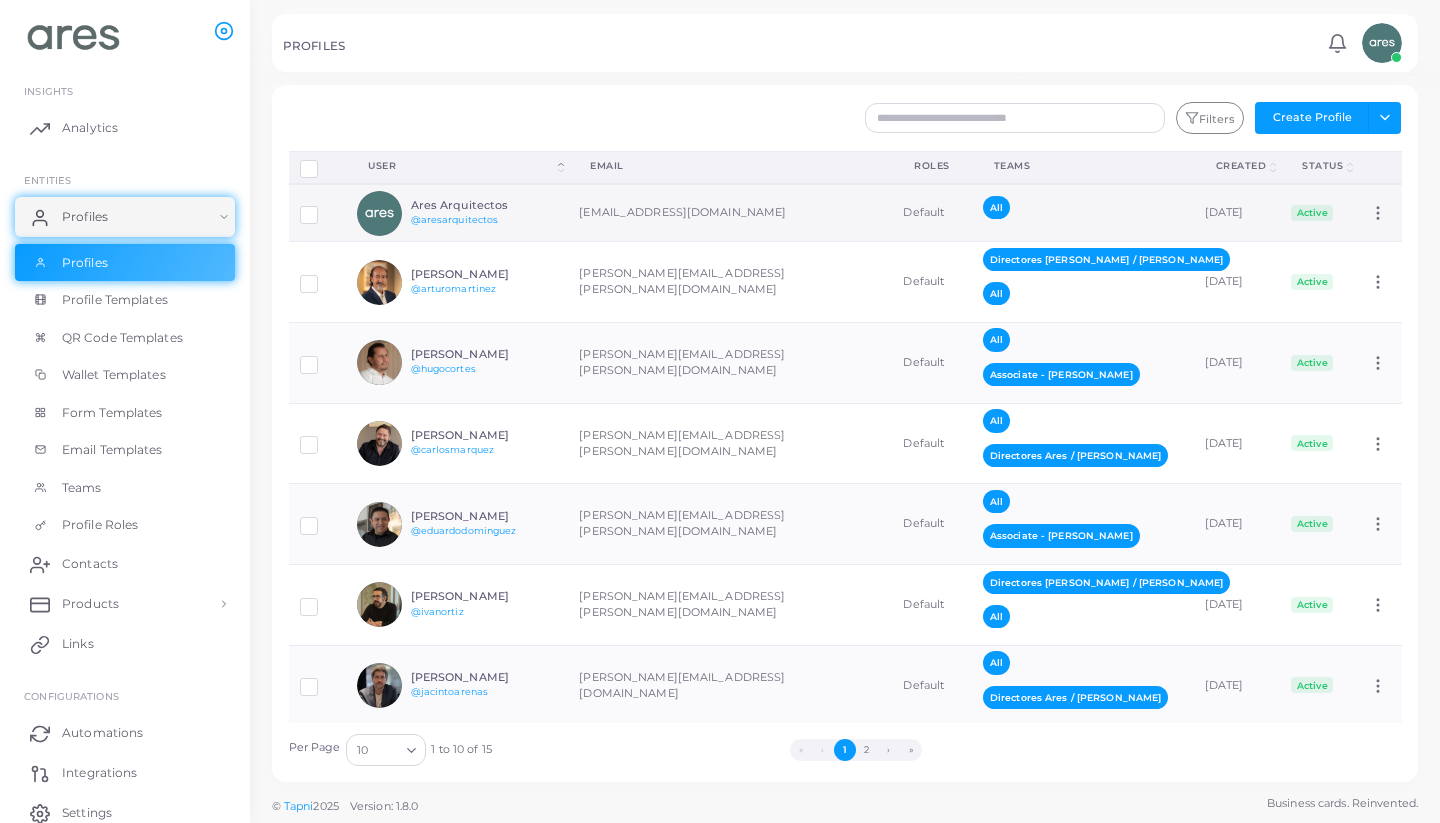 click on "Ares Arquitectos  @aresarquitectos" at bounding box center [484, 213] 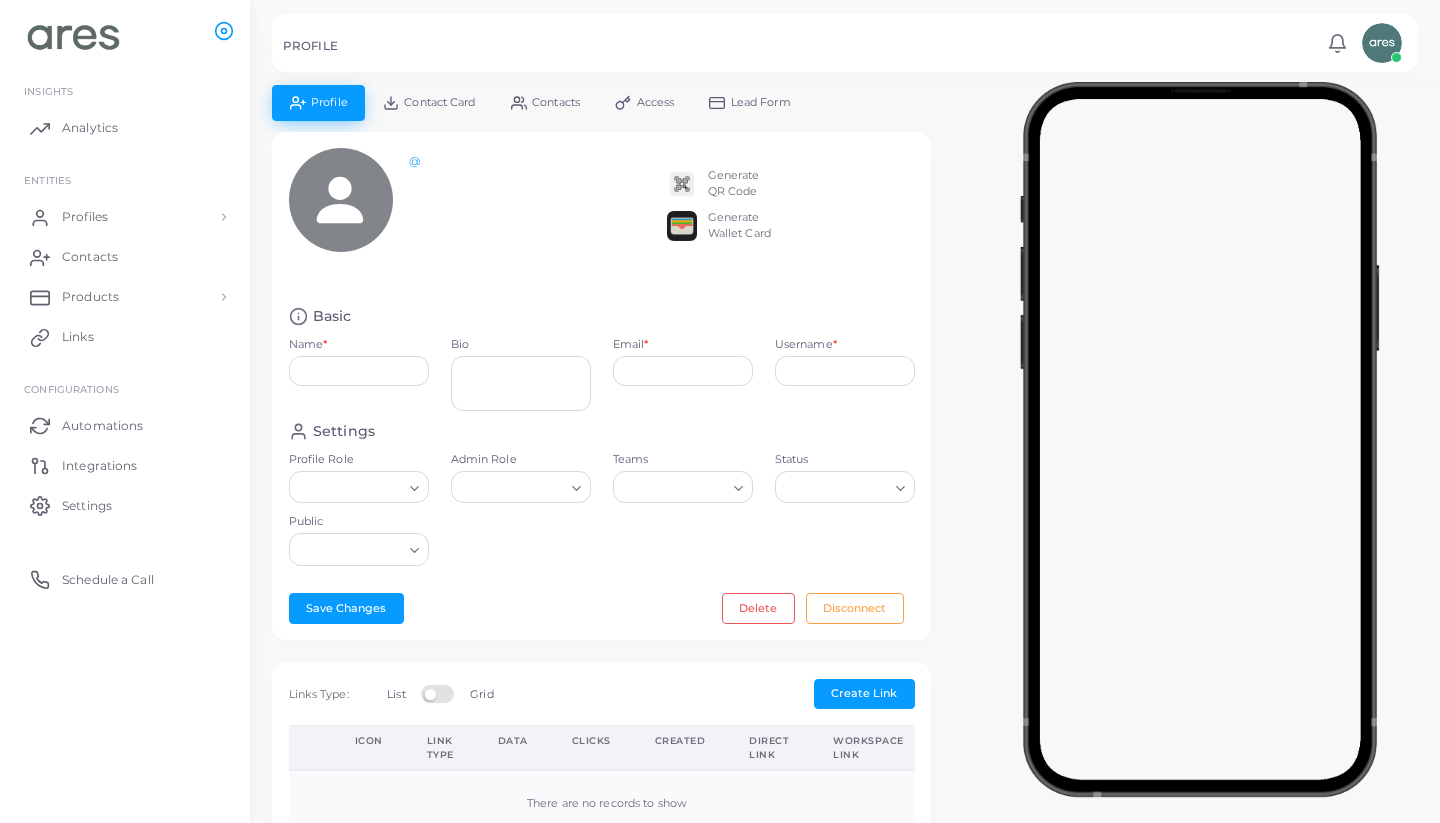 type on "**********" 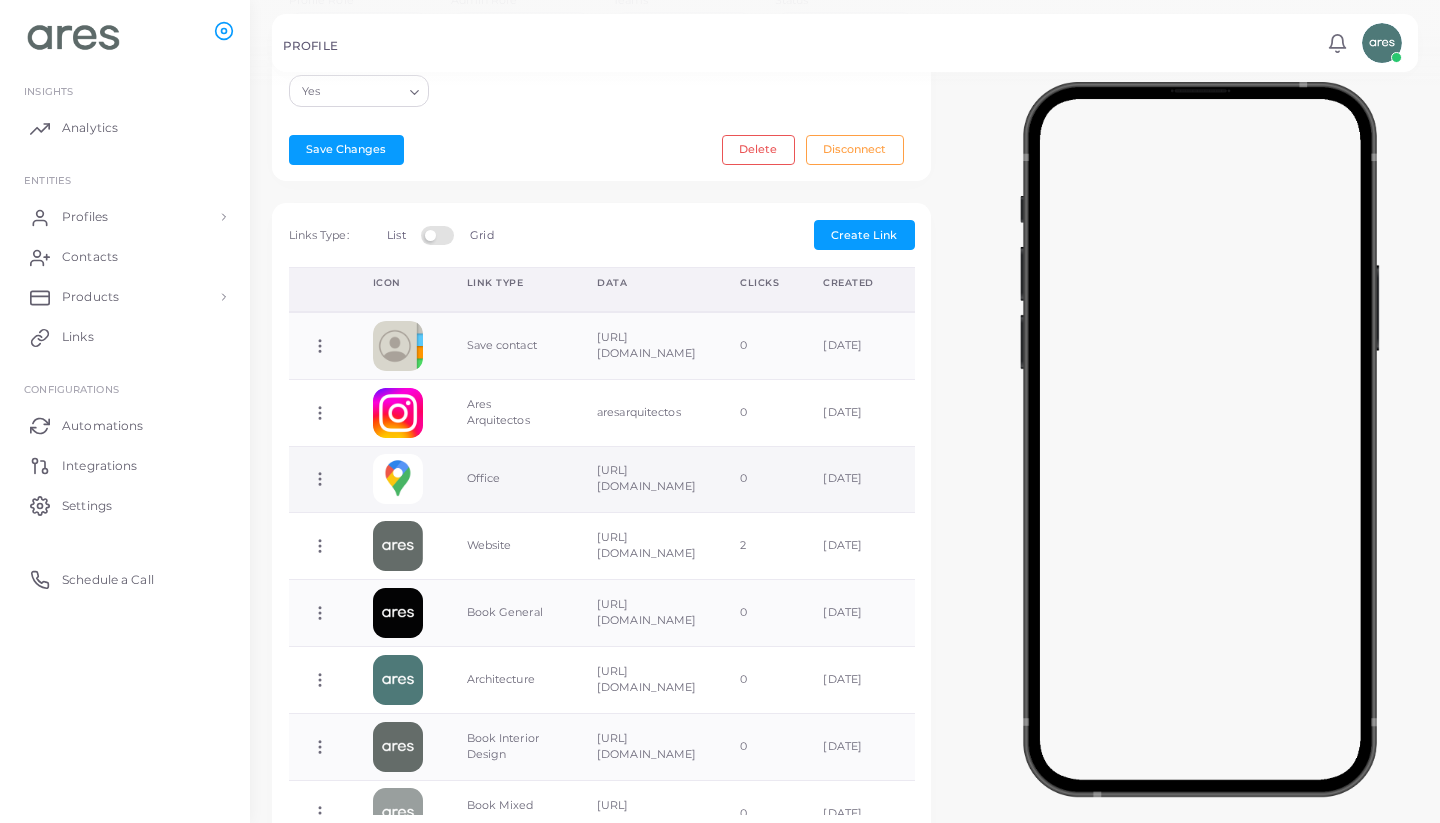scroll, scrollTop: 486, scrollLeft: 0, axis: vertical 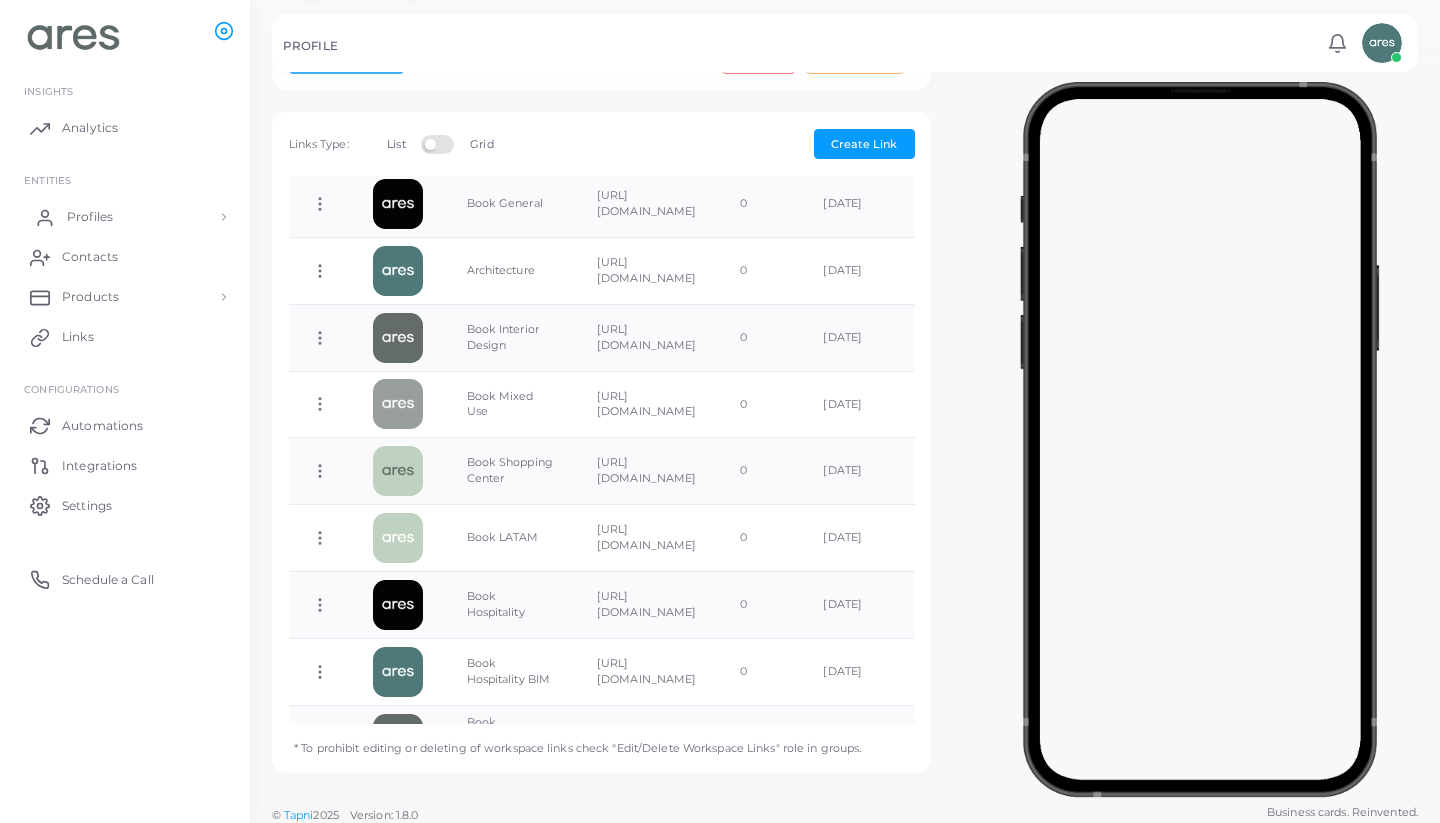 click on "Profiles" at bounding box center (125, 217) 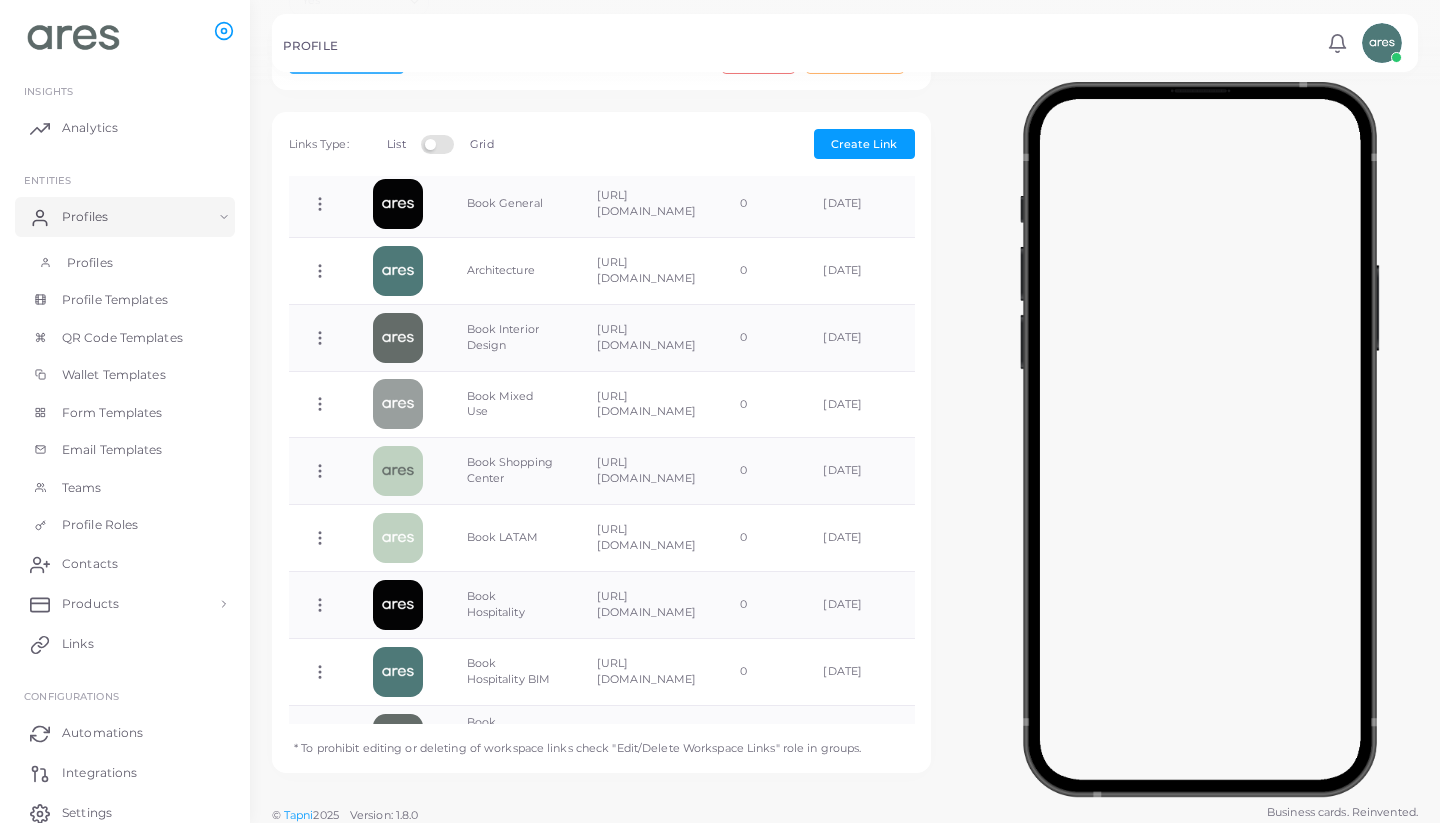 click on "Profiles" at bounding box center (125, 263) 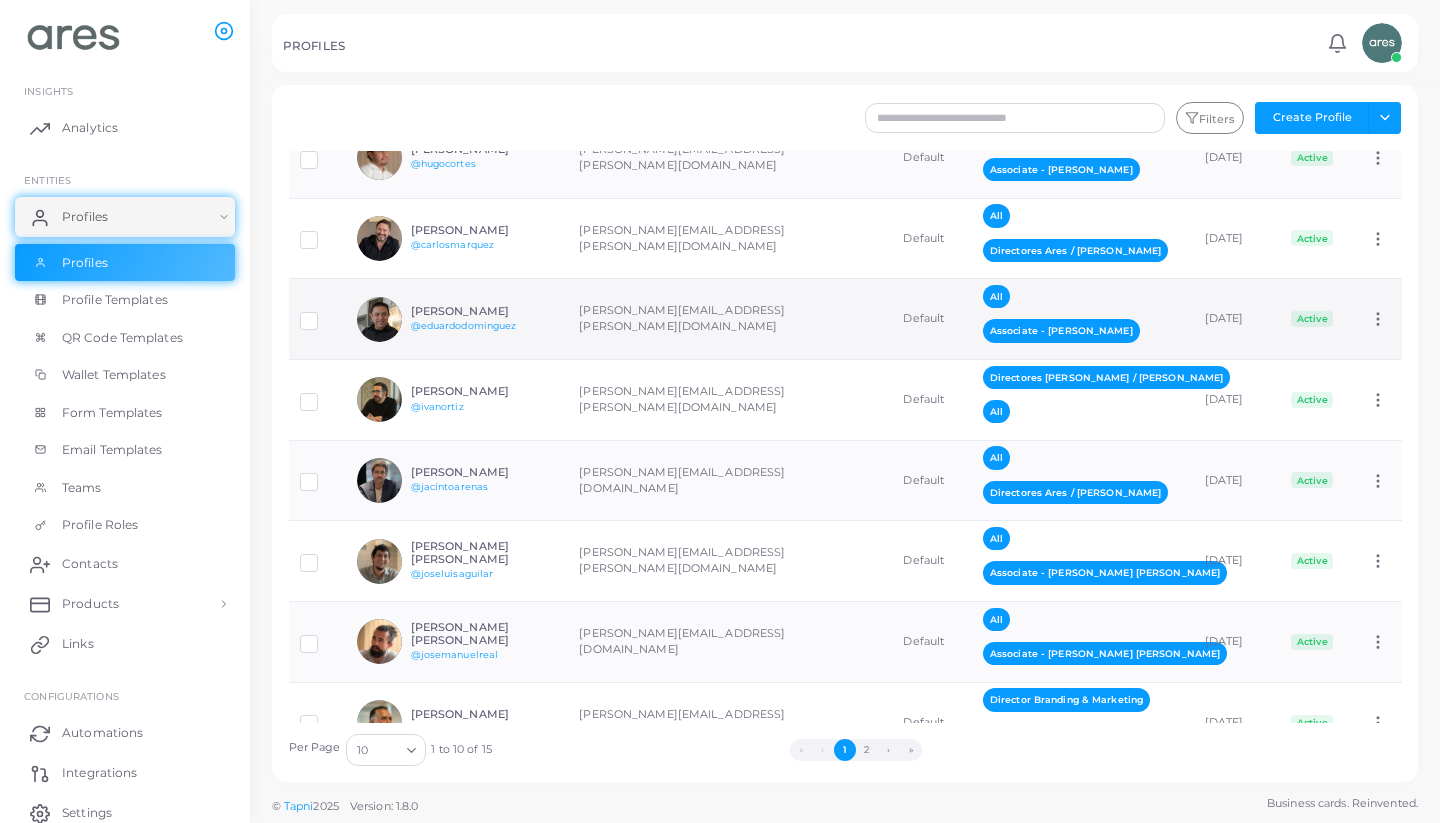 scroll, scrollTop: 204, scrollLeft: 0, axis: vertical 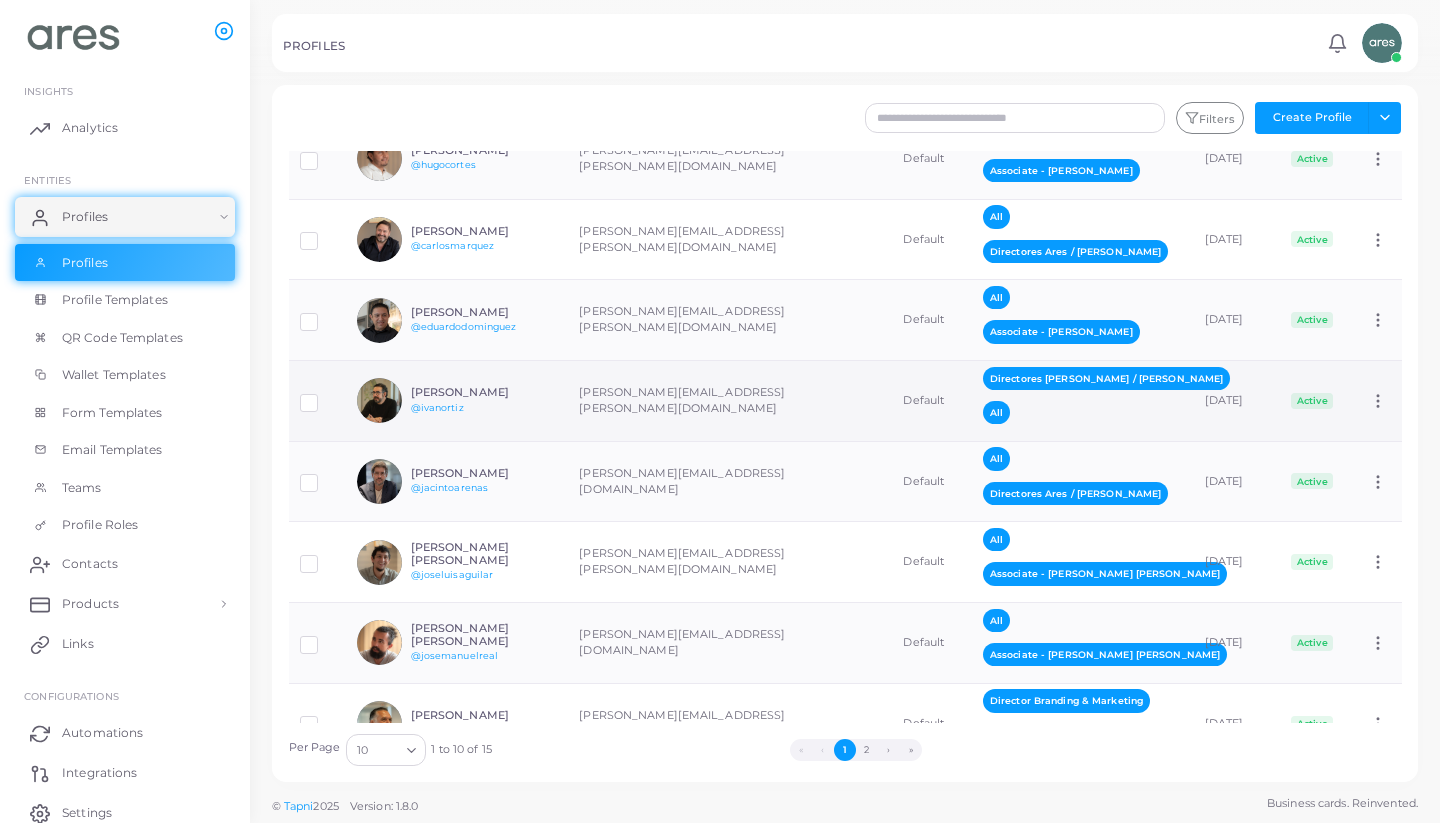 click on "[PERSON_NAME]" at bounding box center [484, 392] 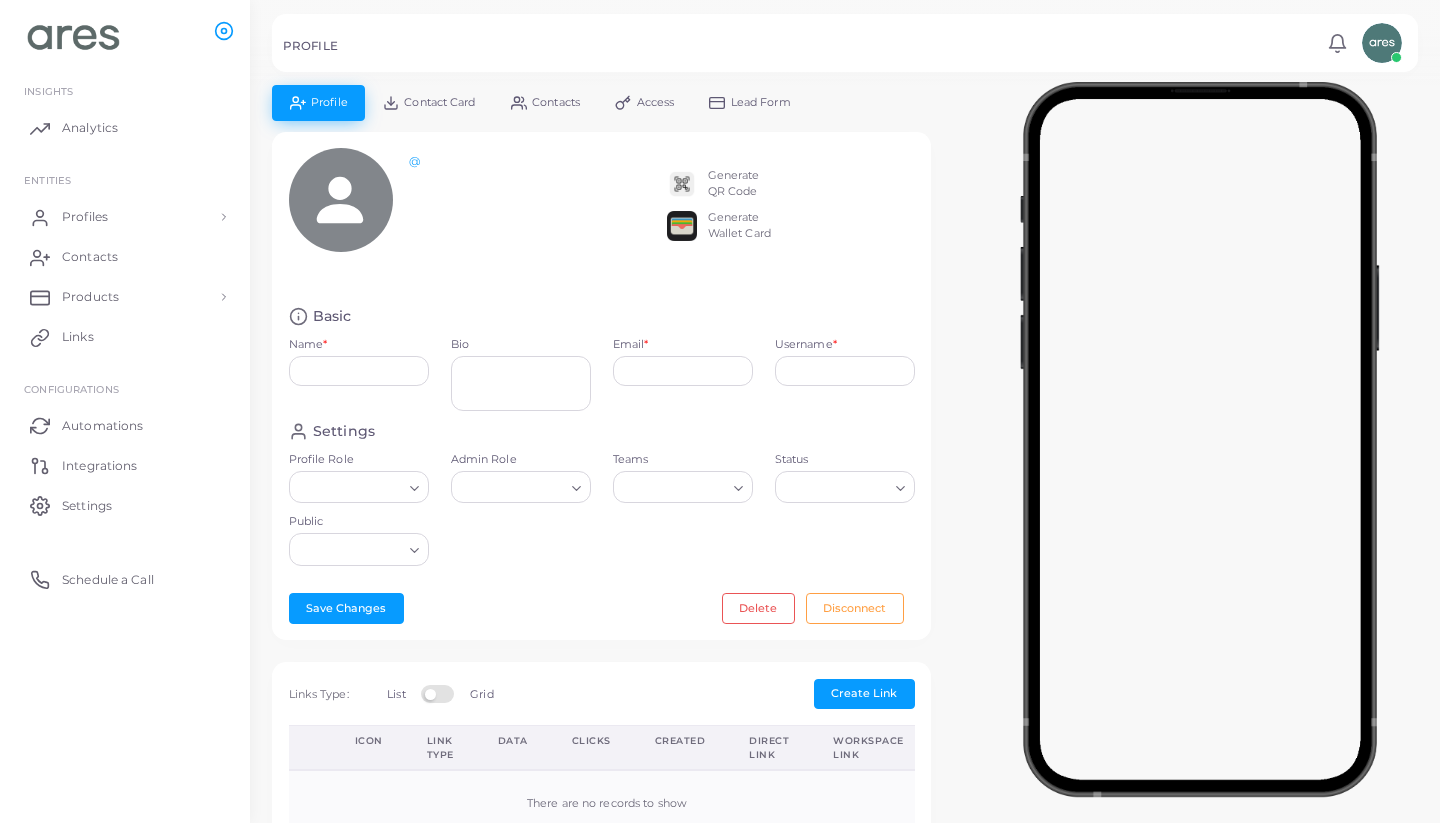 type on "**********" 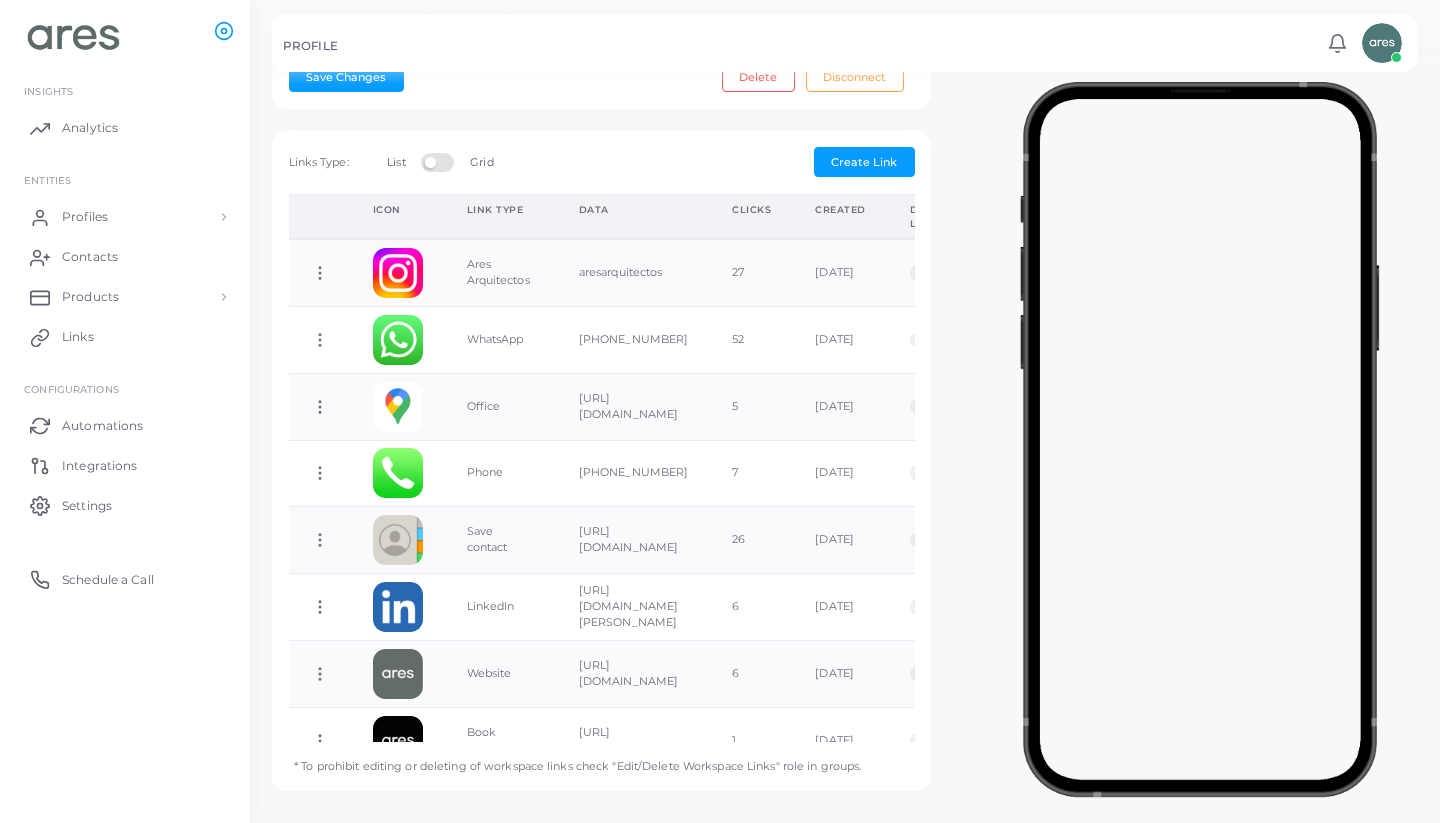 scroll, scrollTop: 652, scrollLeft: 0, axis: vertical 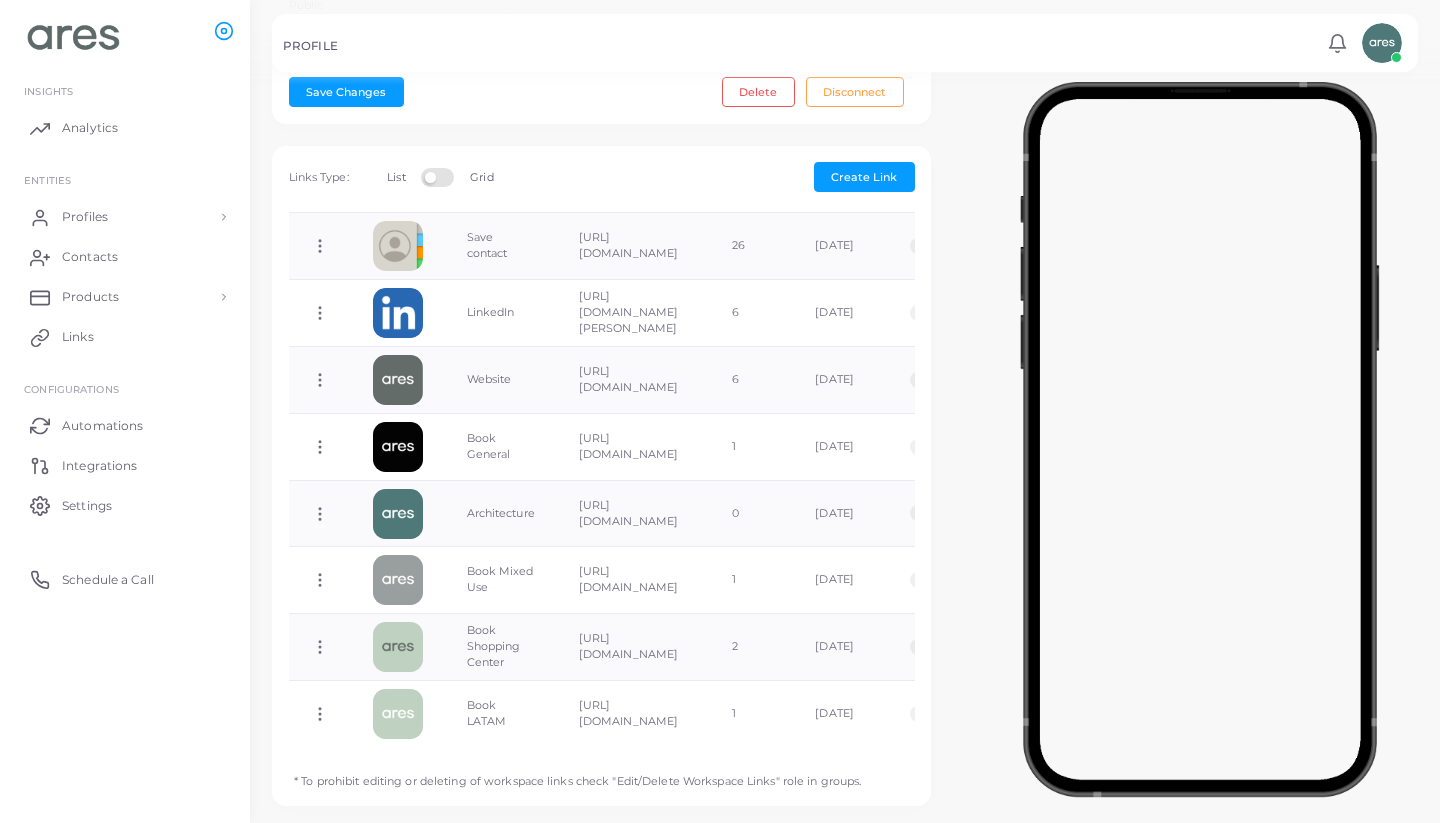 click at bounding box center (1200, 435) 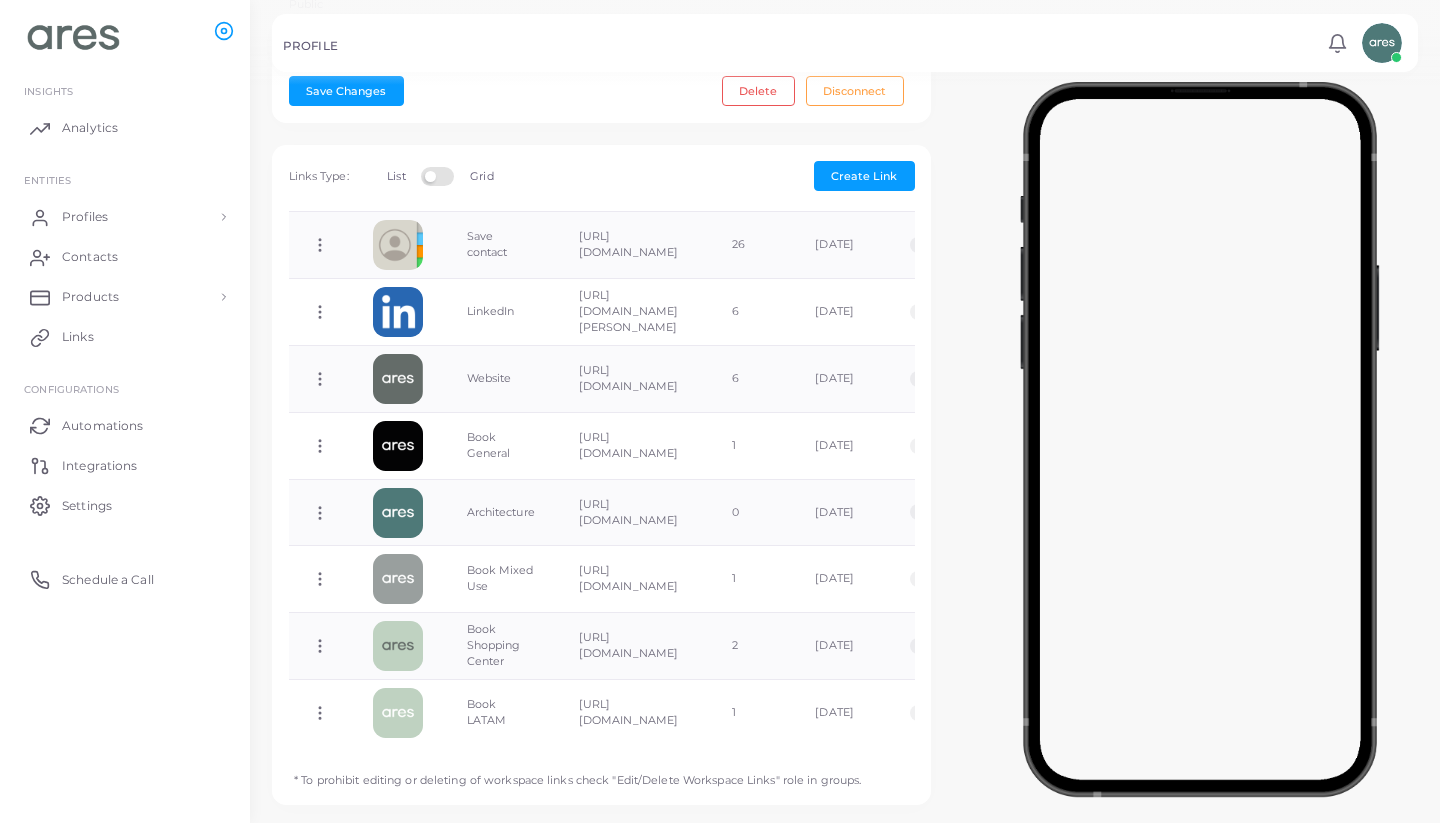 scroll, scrollTop: 637, scrollLeft: 0, axis: vertical 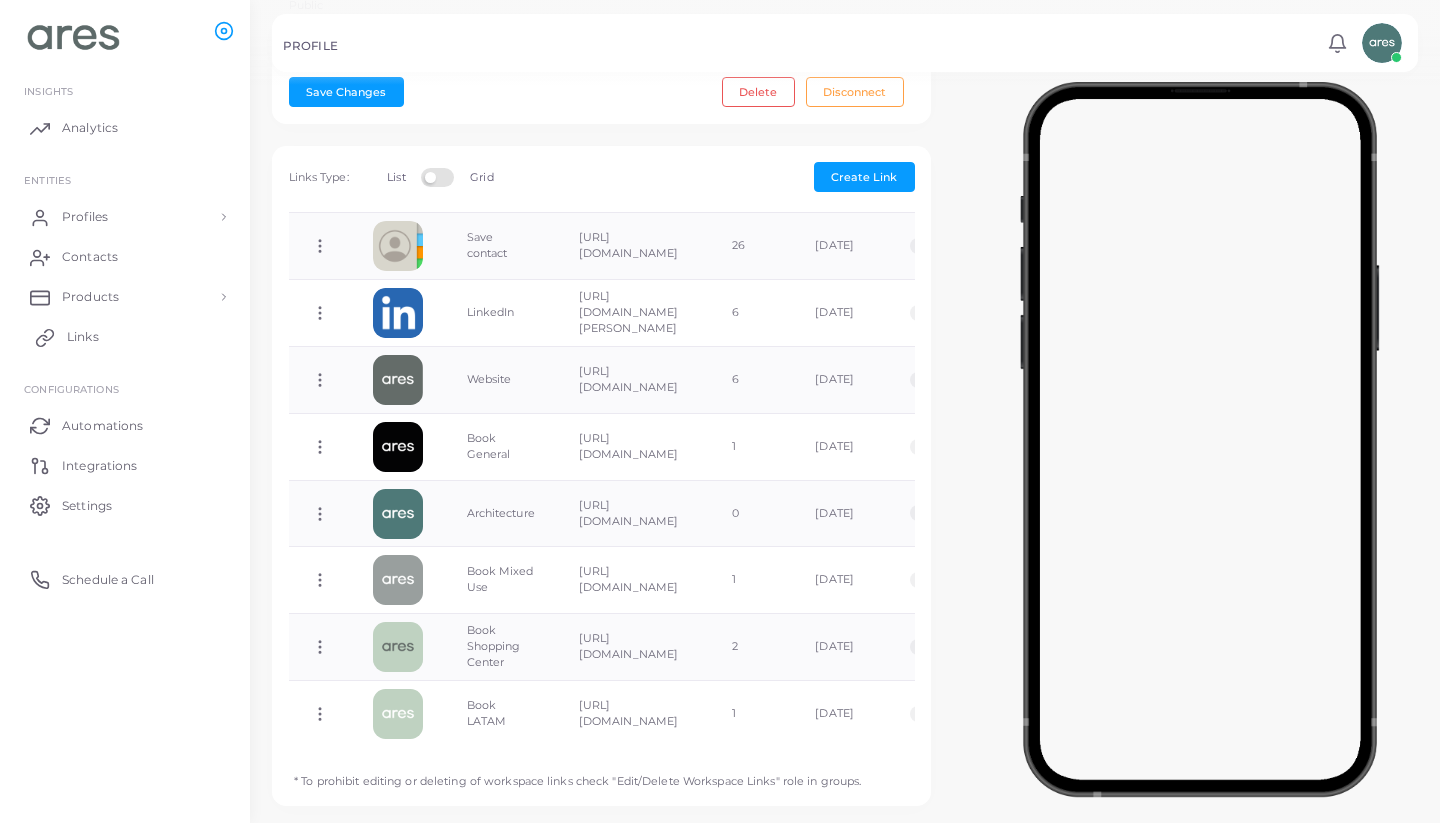 click on "Links" at bounding box center [125, 337] 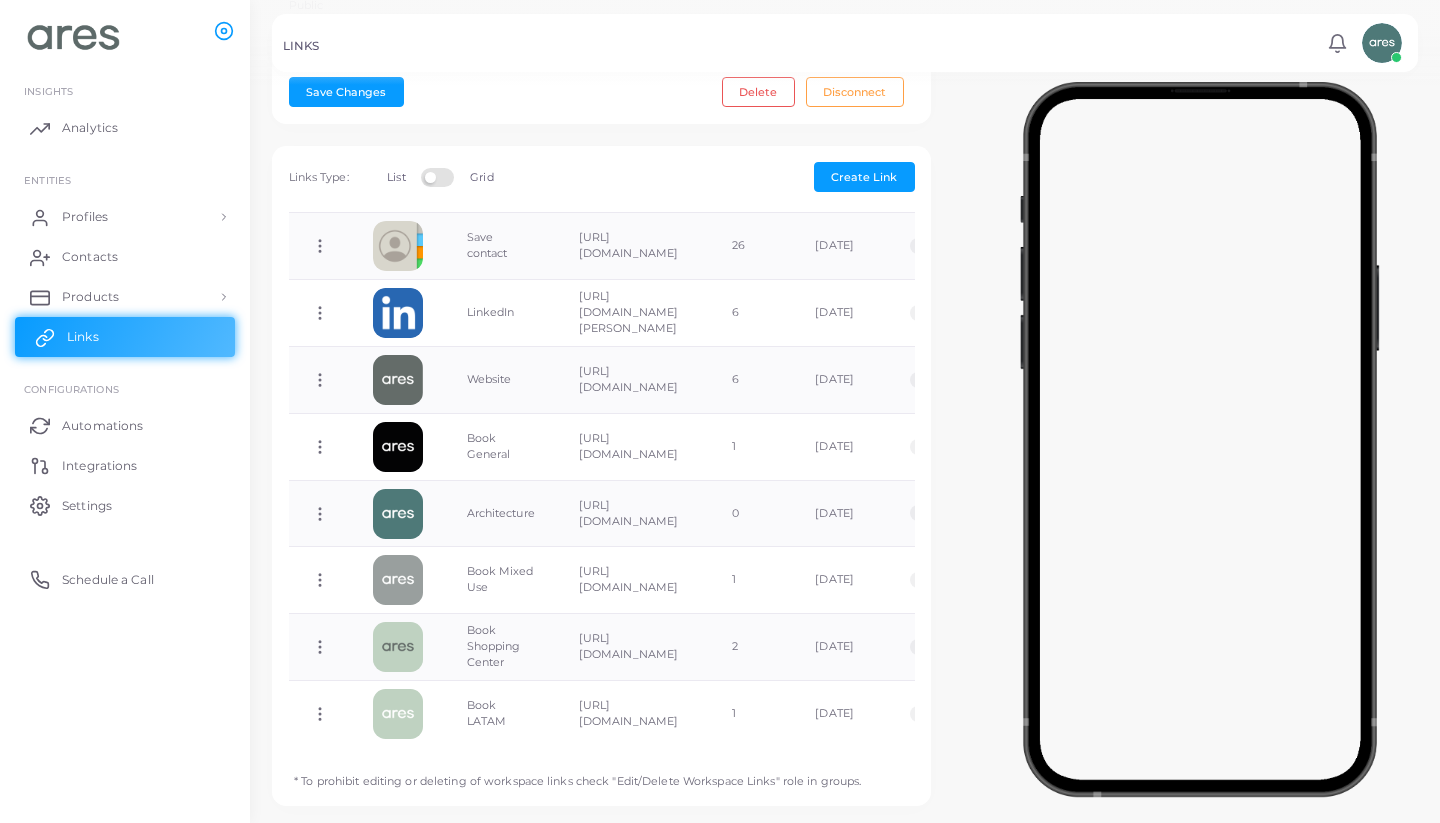 scroll, scrollTop: 0, scrollLeft: 0, axis: both 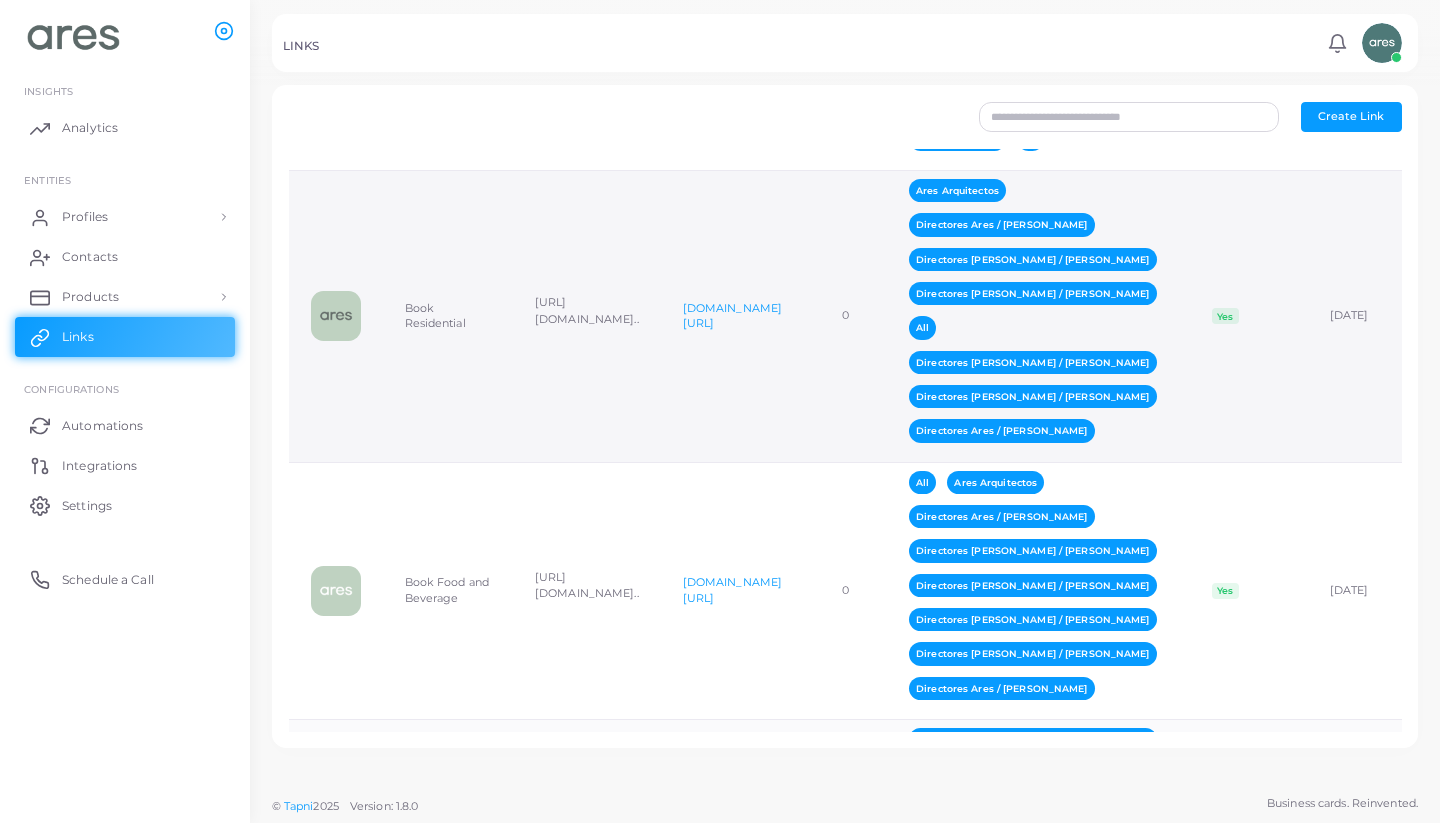 click on "Ares Arquitectos Directores Ares / [PERSON_NAME] Directores [PERSON_NAME] / [PERSON_NAME] Directores [PERSON_NAME] / [PERSON_NAME] All Directores Ares / [PERSON_NAME] Directores [PERSON_NAME] / [PERSON_NAME] Directores Ares / [PERSON_NAME]" at bounding box center [1038, 317] 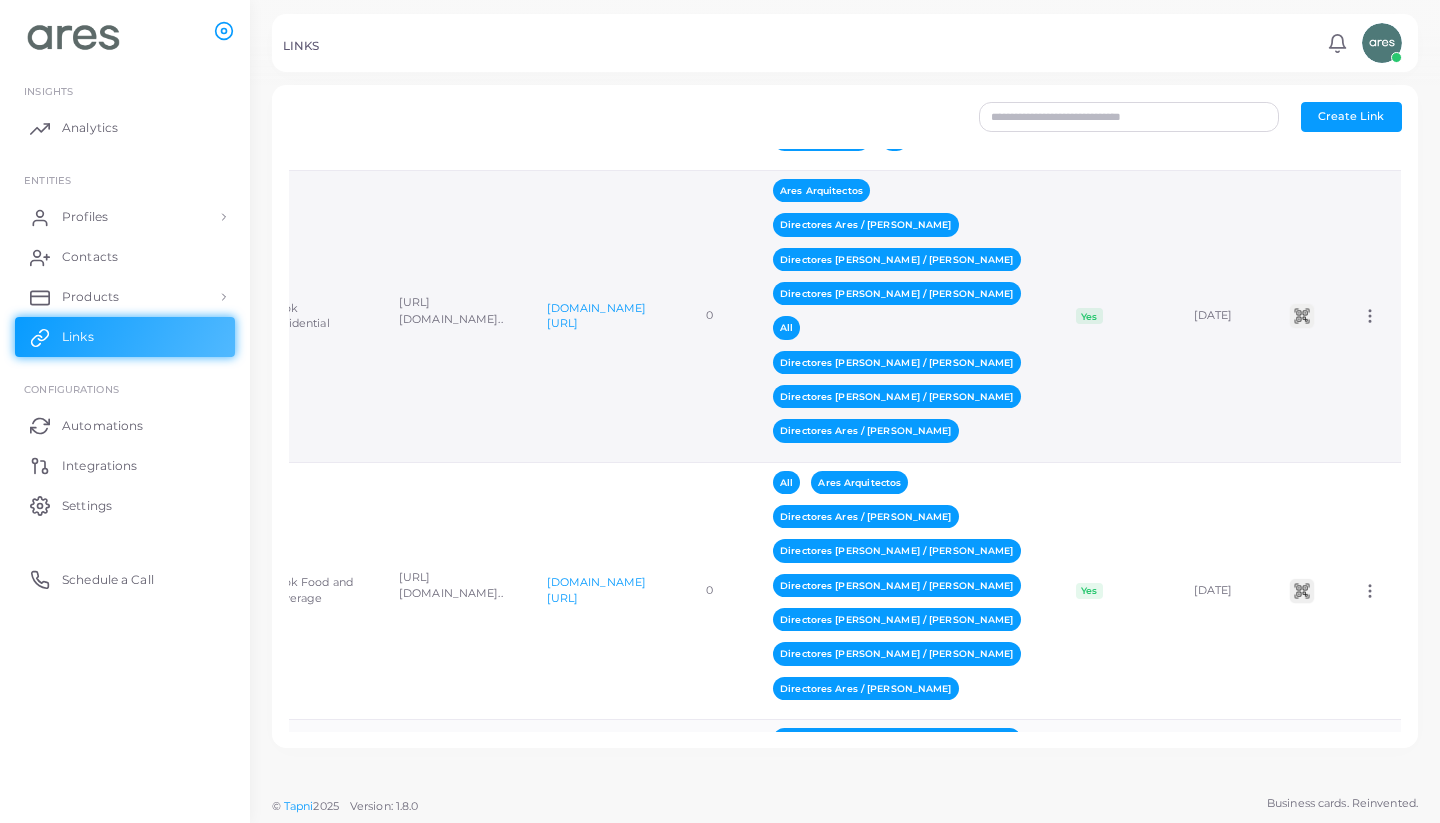 scroll, scrollTop: 0, scrollLeft: 288, axis: horizontal 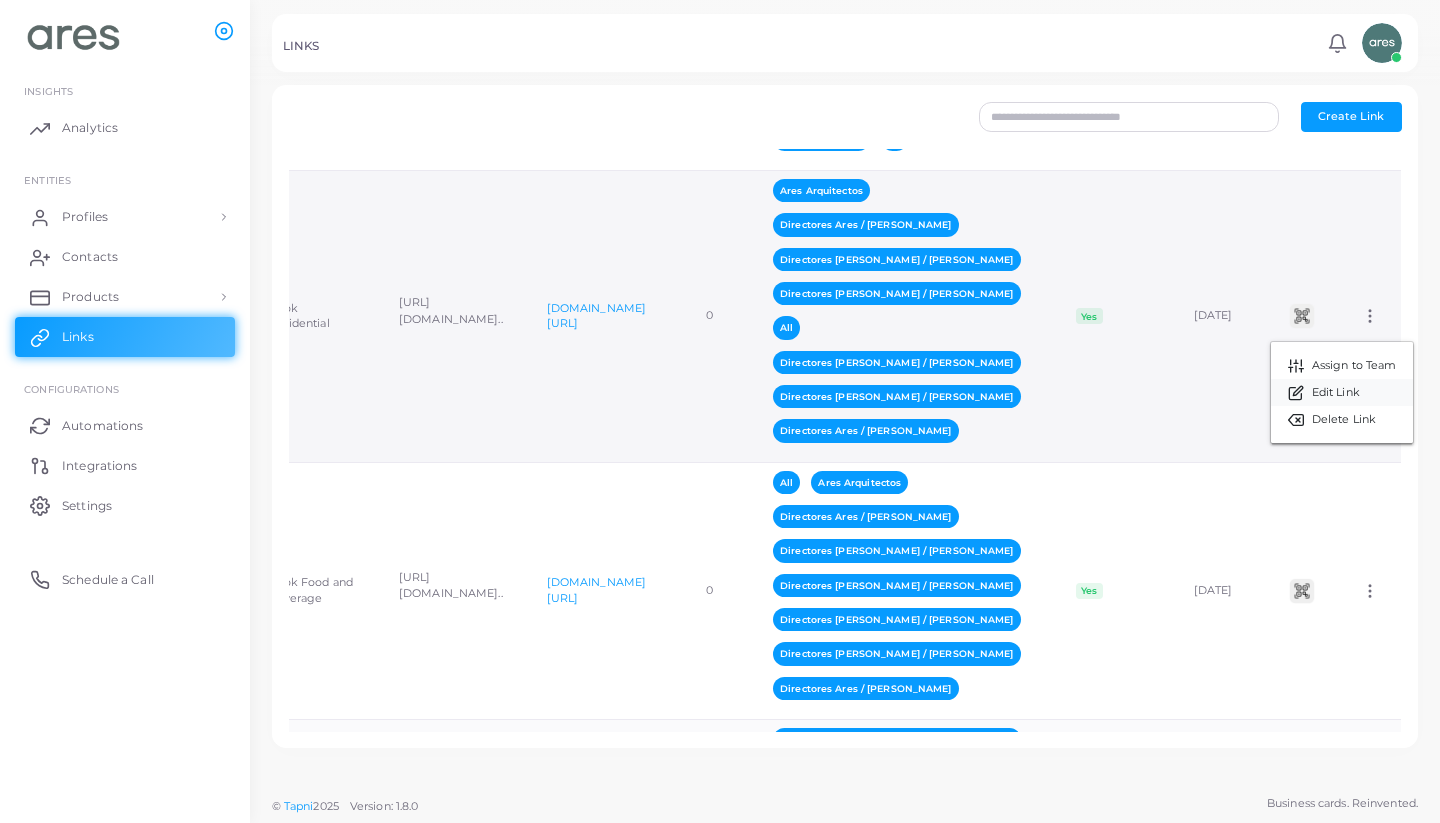 click on "Edit Link" at bounding box center (1336, 393) 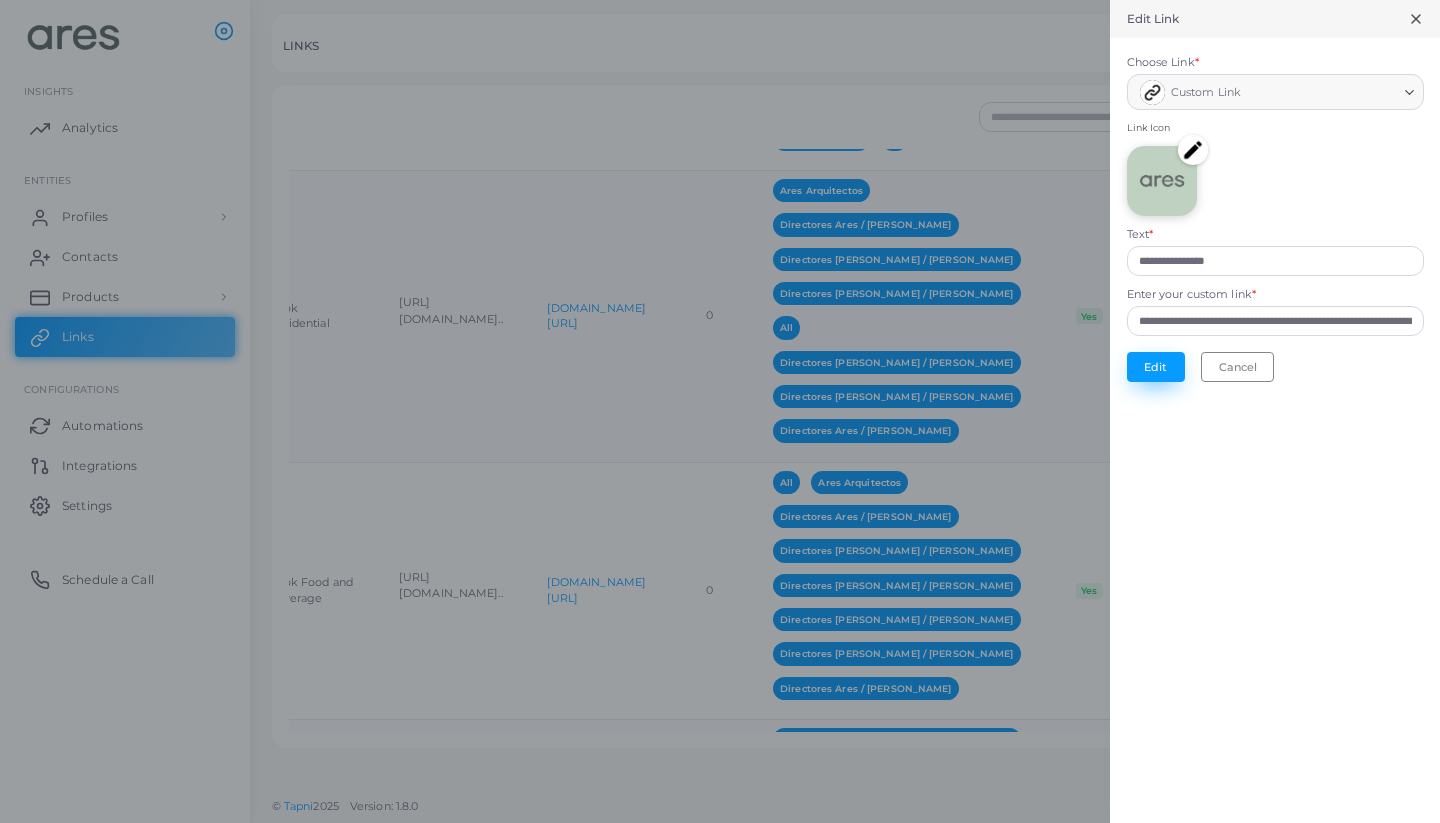click on "Edit" at bounding box center [1156, 367] 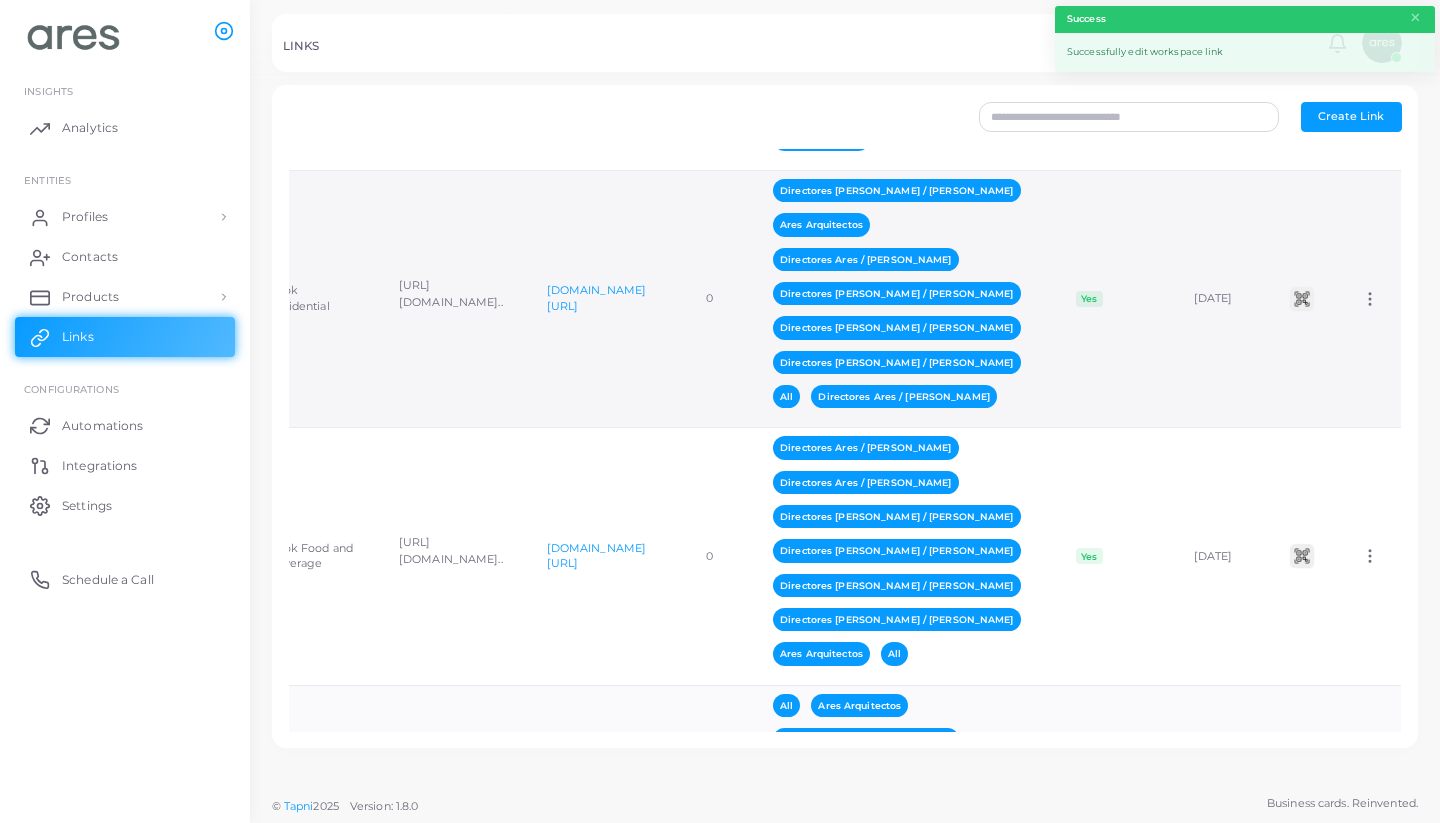 click on "Assign to Team Edit Link Delete Link" at bounding box center [1370, 299] 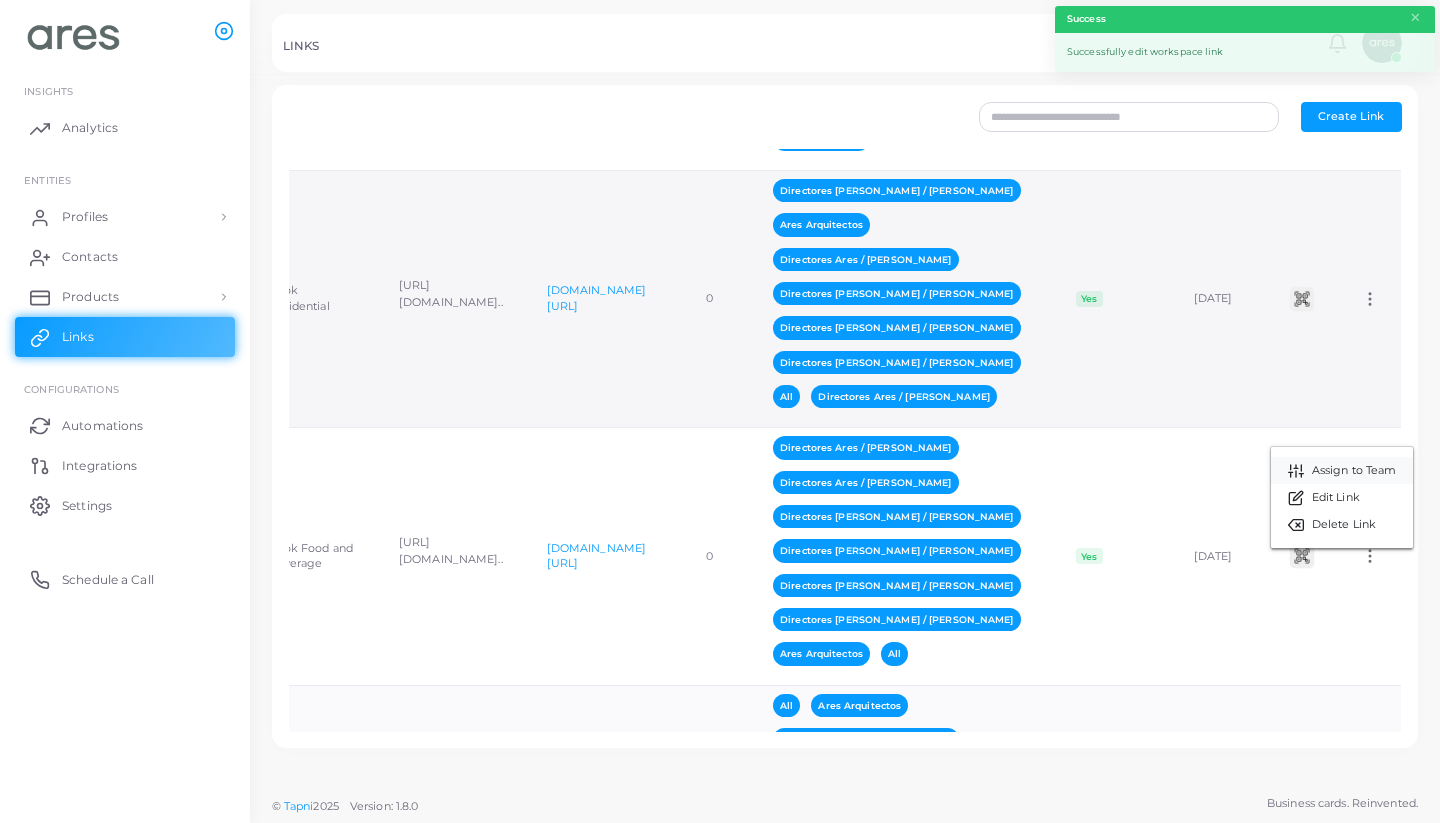 click on "Assign to Team" at bounding box center [1354, 471] 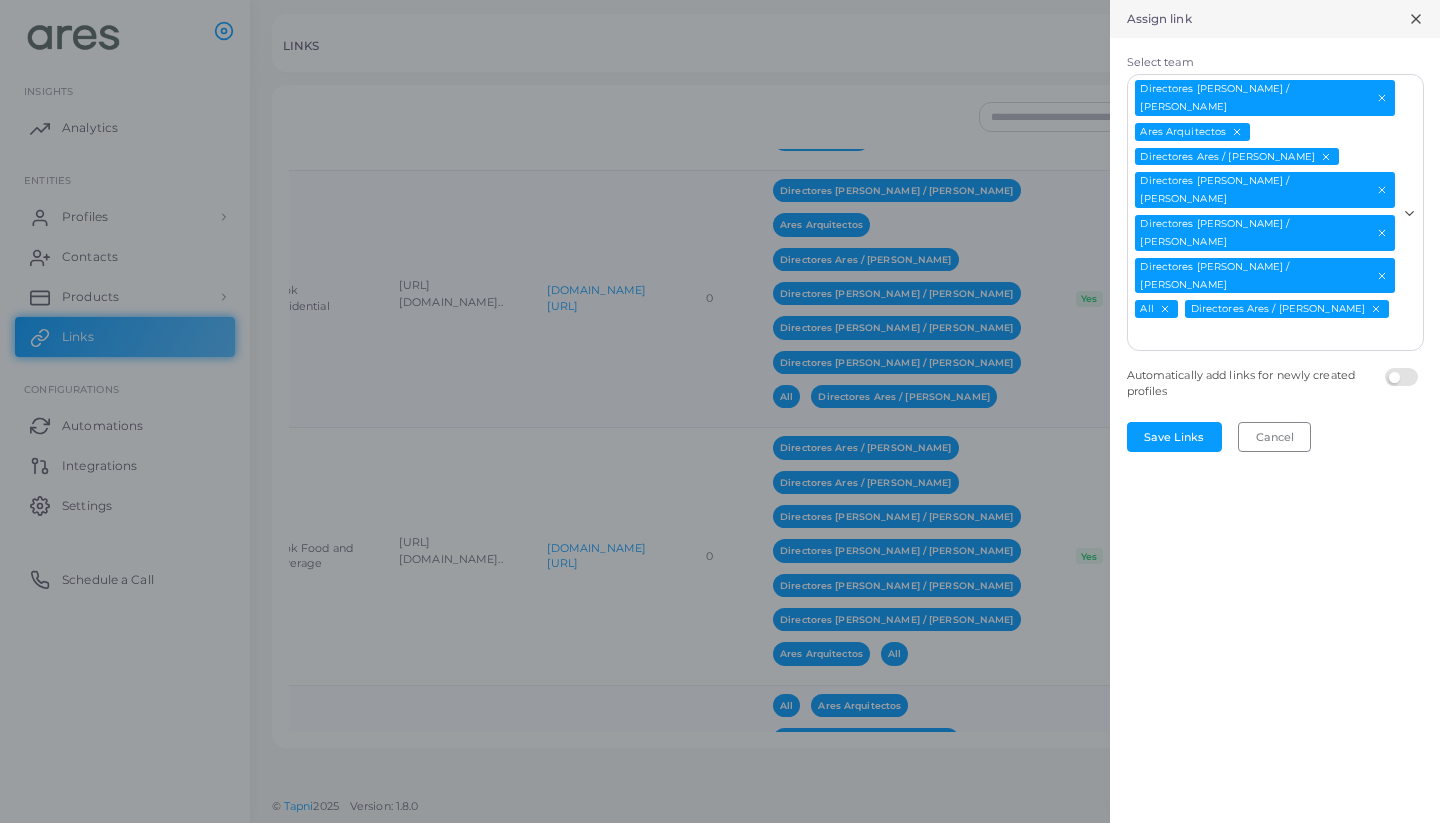 scroll, scrollTop: 0, scrollLeft: 0, axis: both 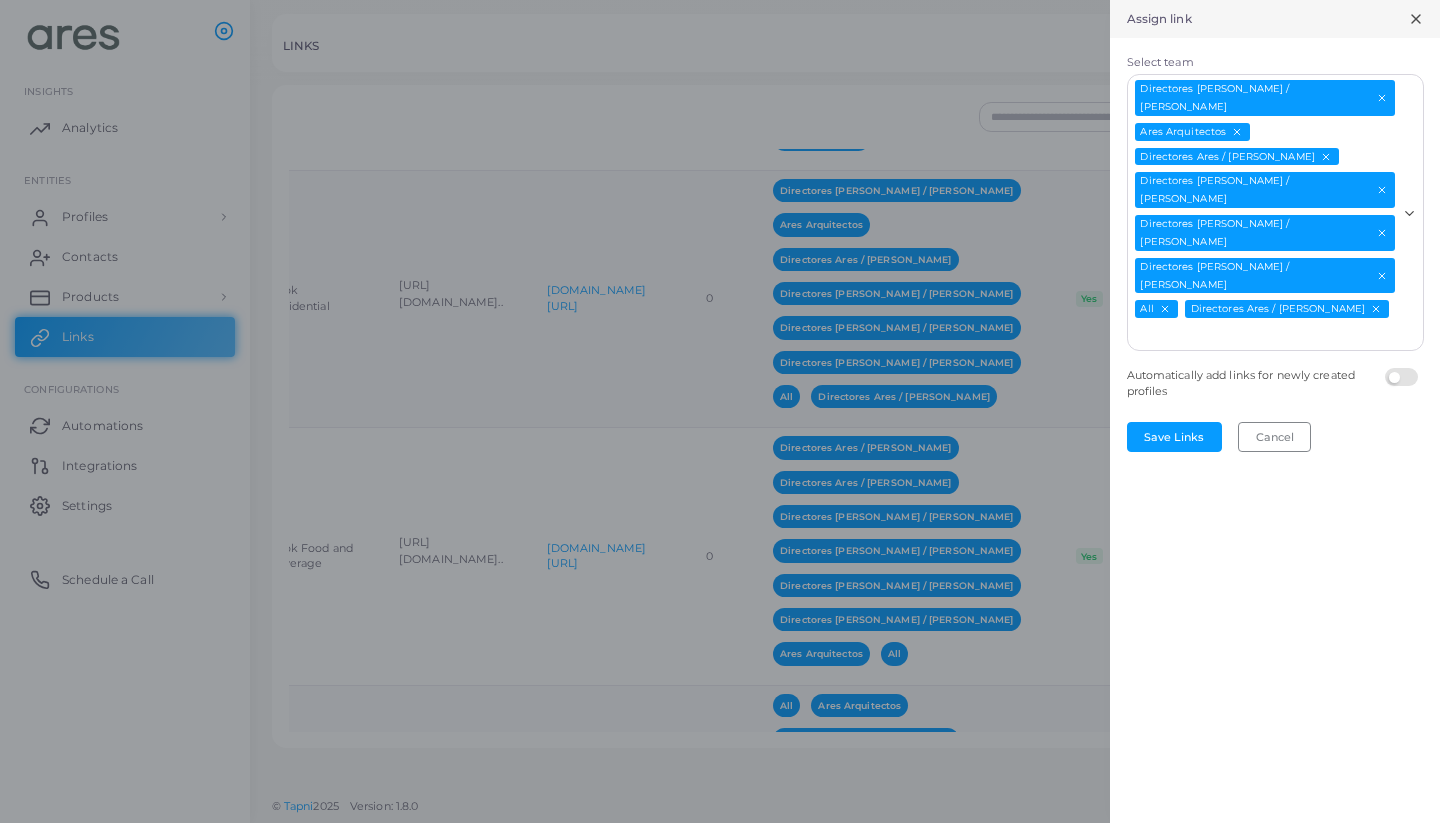 click 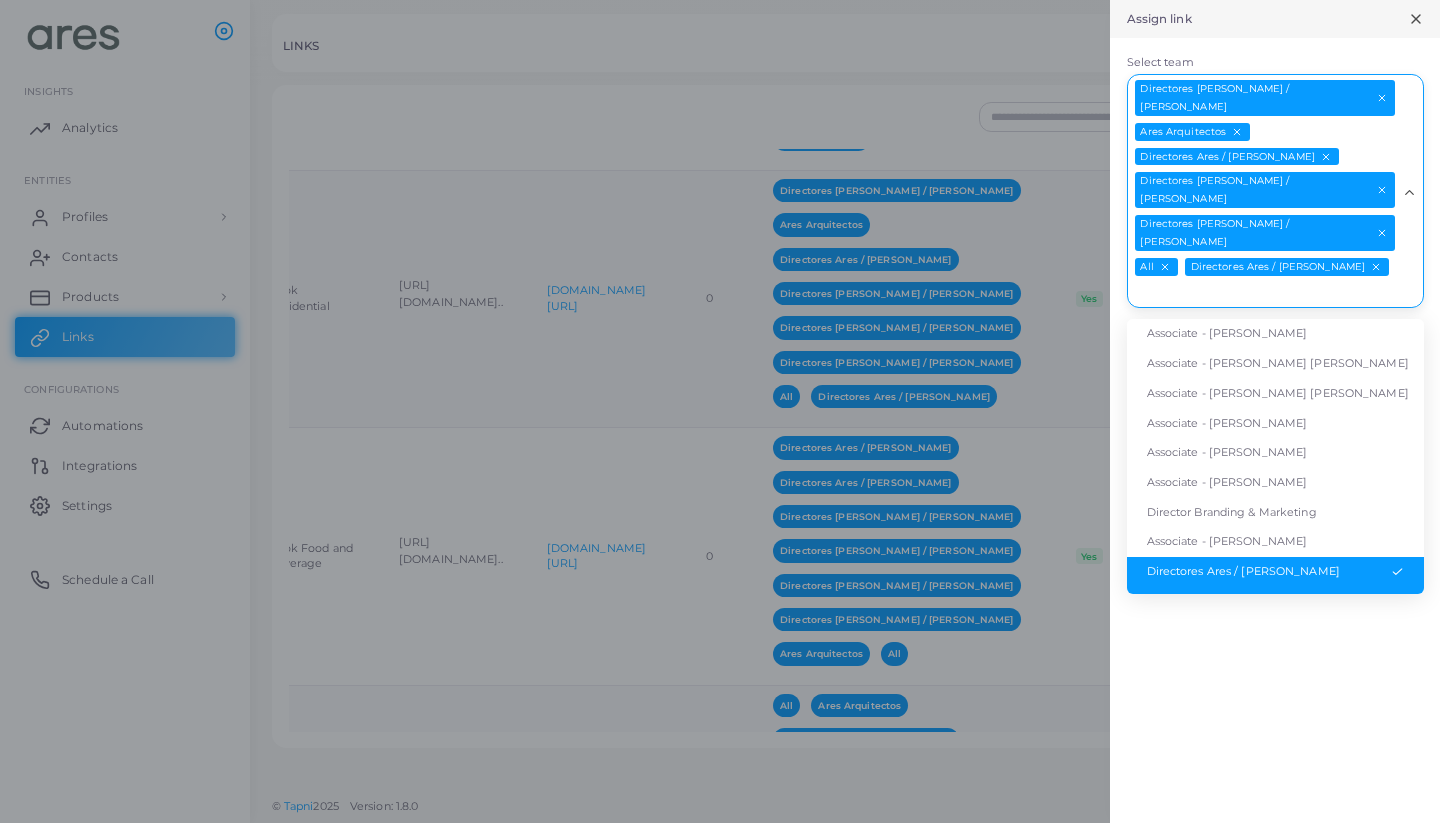 click on "Select team" at bounding box center (1263, 293) 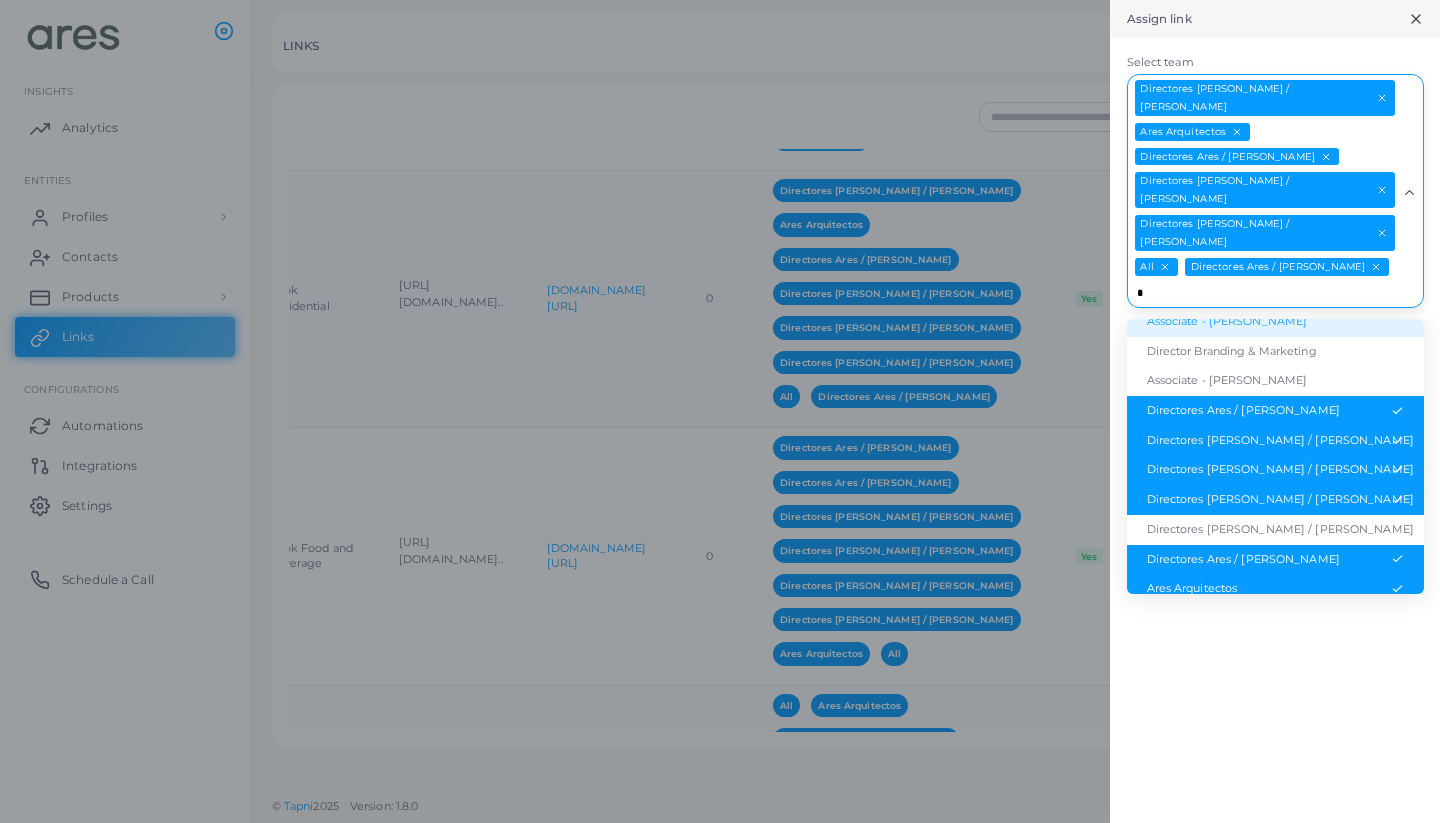 scroll, scrollTop: 160, scrollLeft: 0, axis: vertical 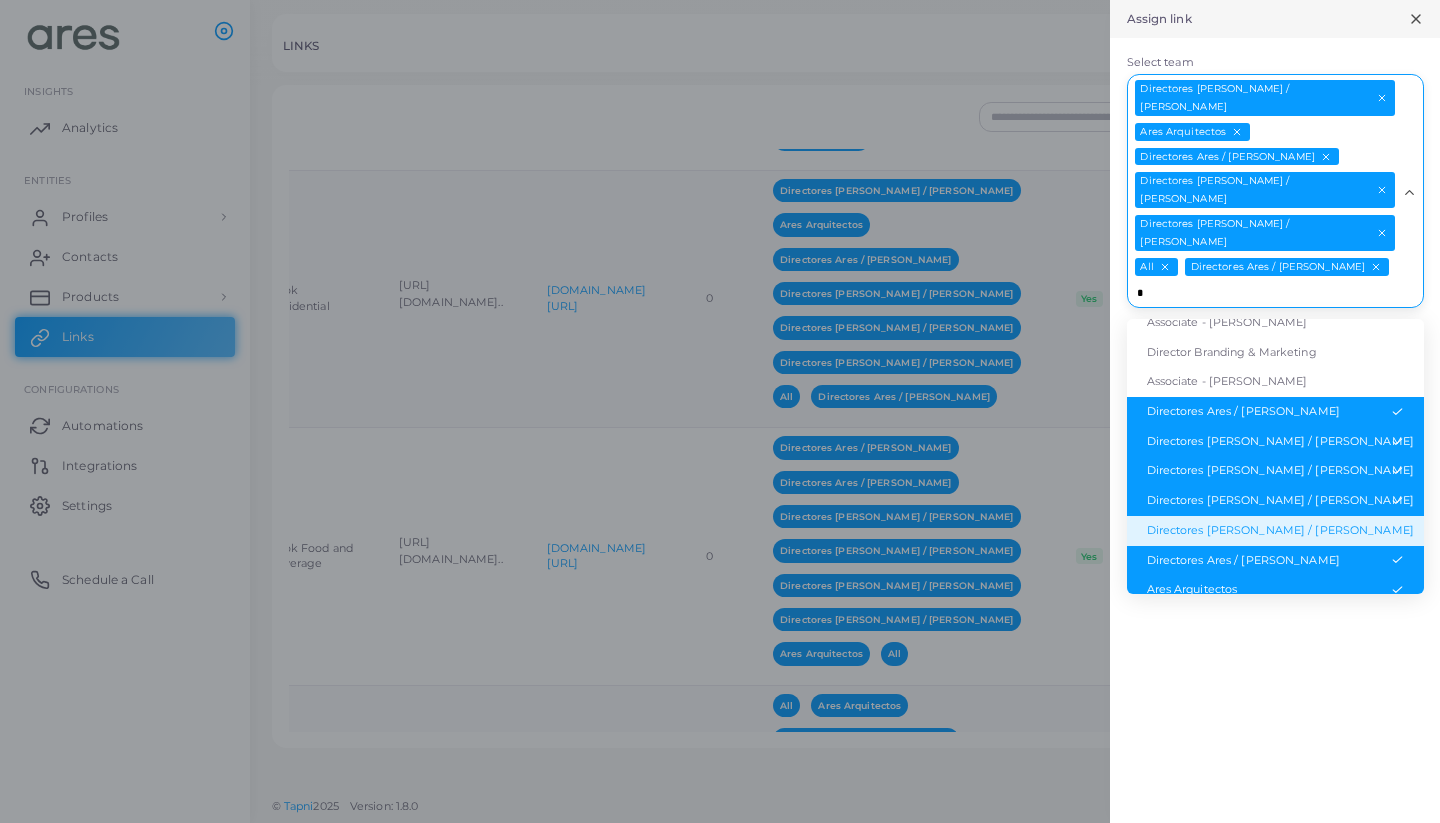 click on "Directores [PERSON_NAME] / [PERSON_NAME]" at bounding box center [1275, 531] 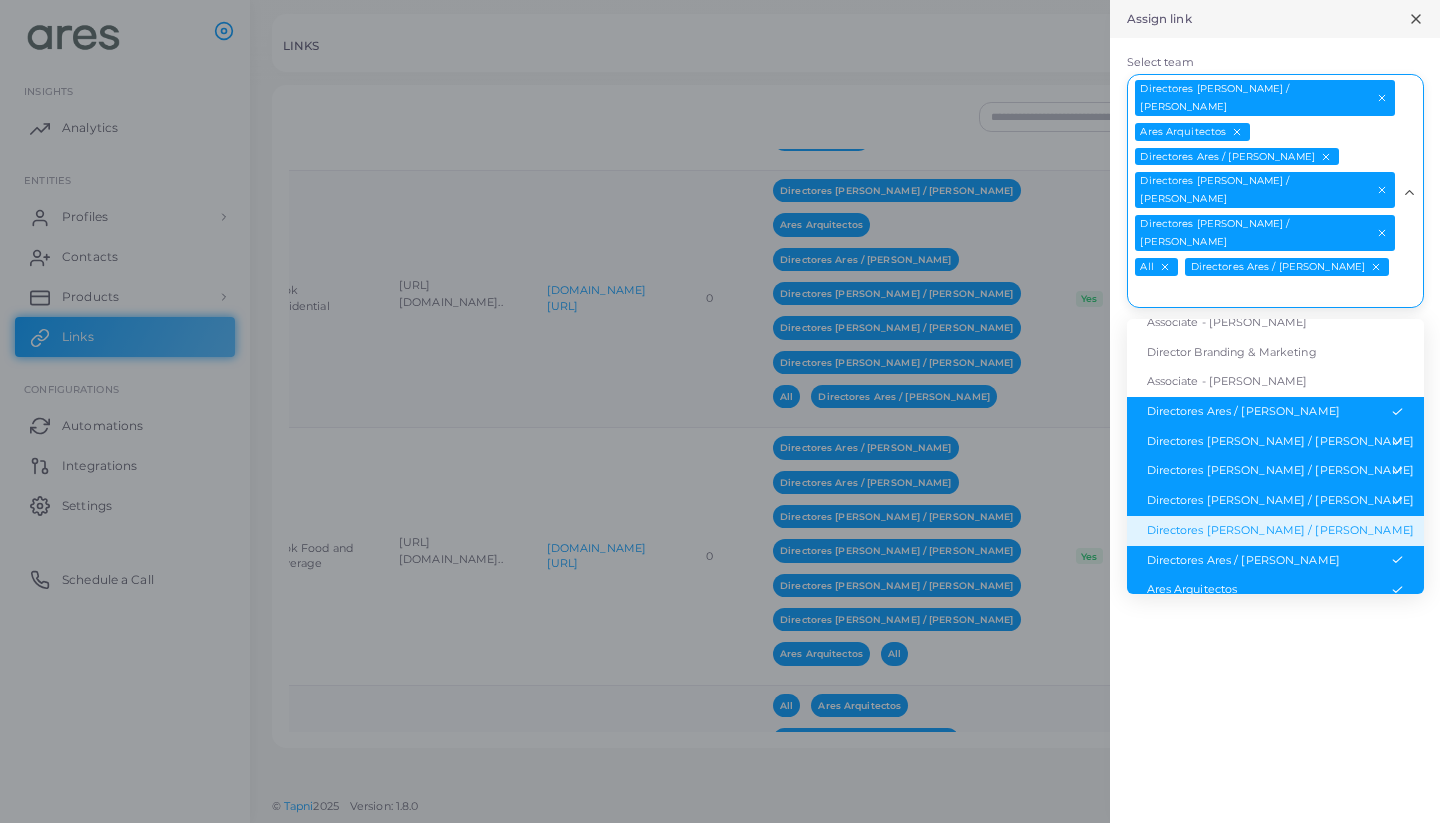 scroll, scrollTop: 0, scrollLeft: 0, axis: both 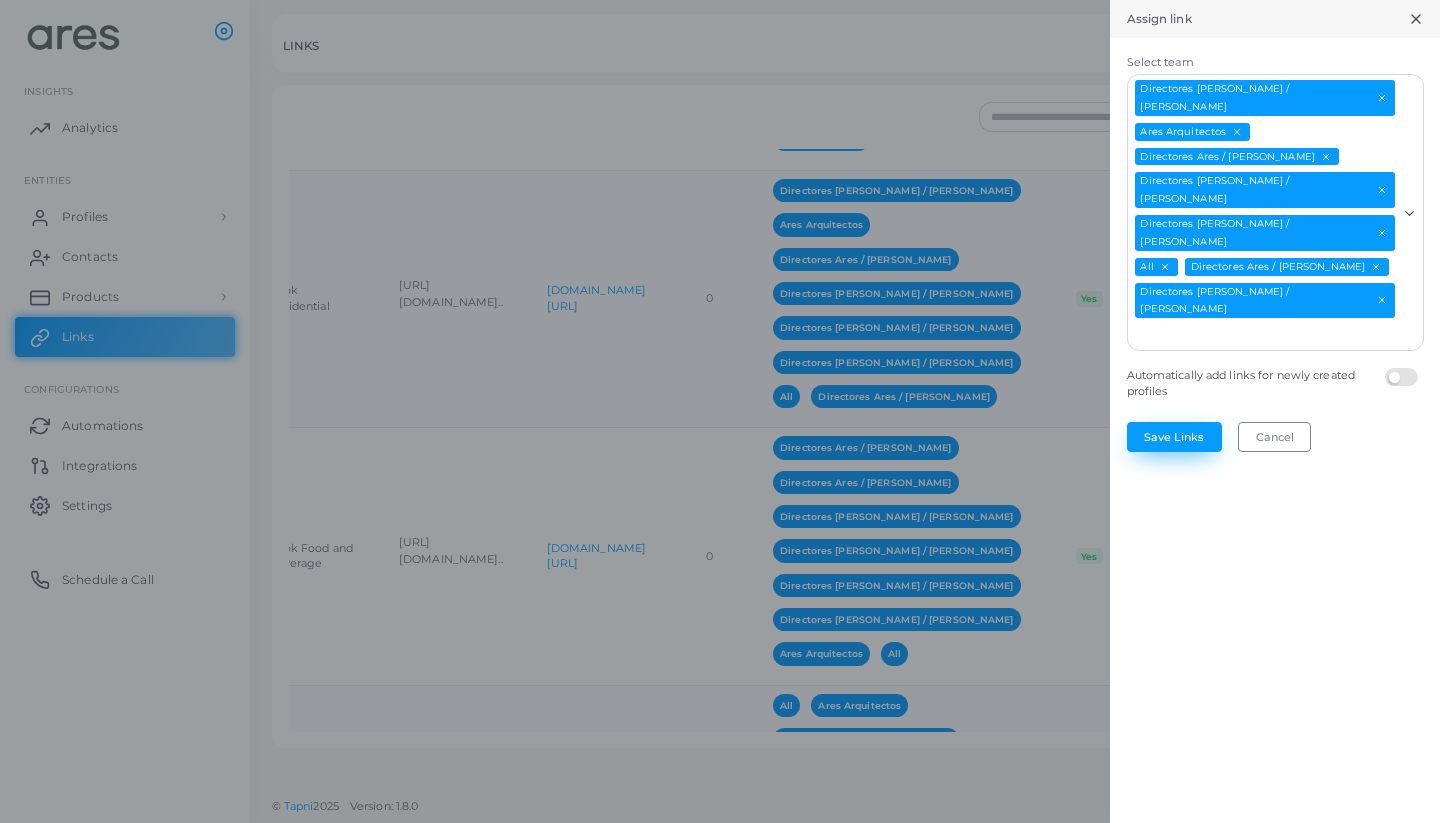 click on "Save Links" at bounding box center [1174, 437] 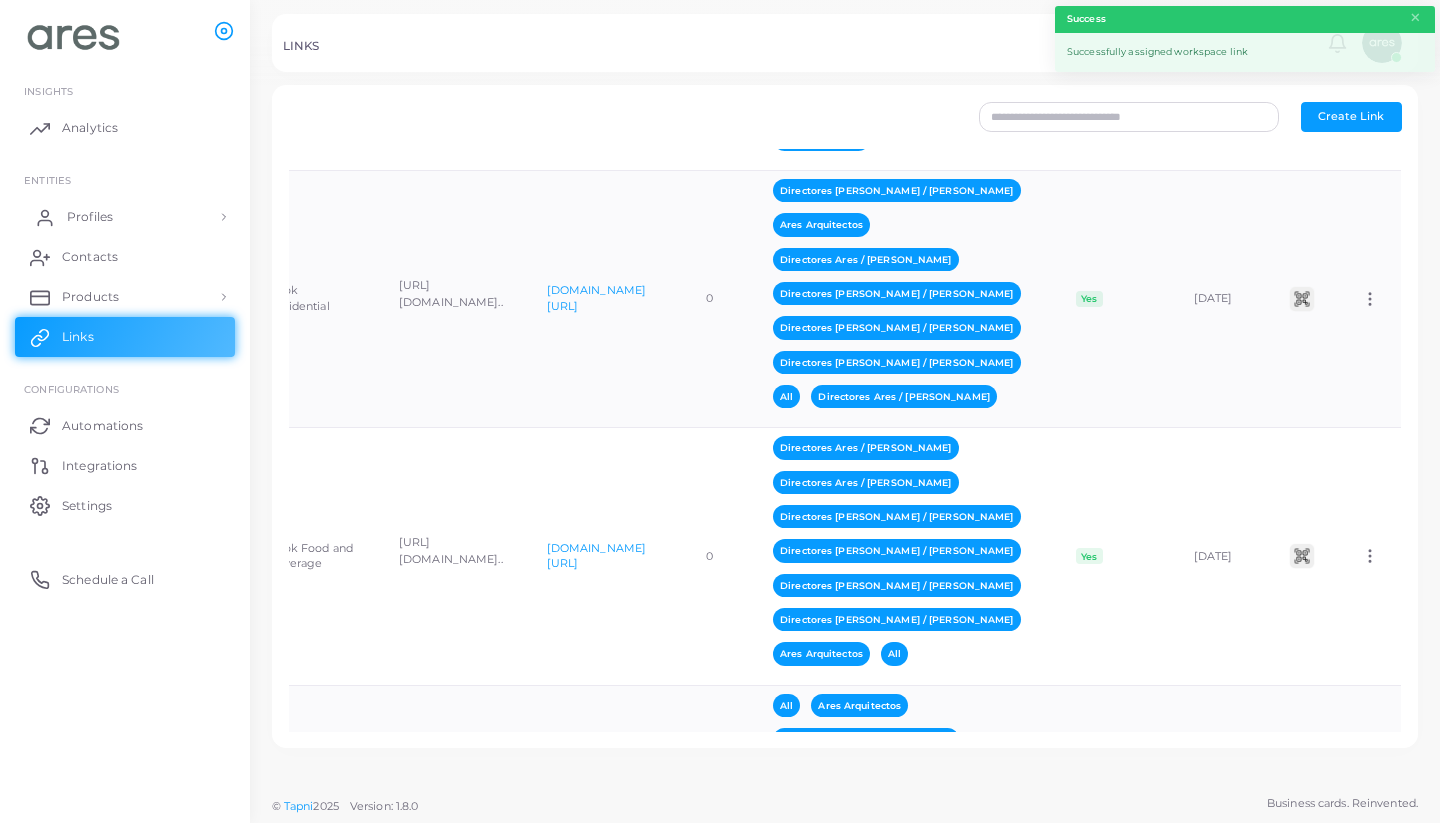 click on "Profiles" at bounding box center (90, 217) 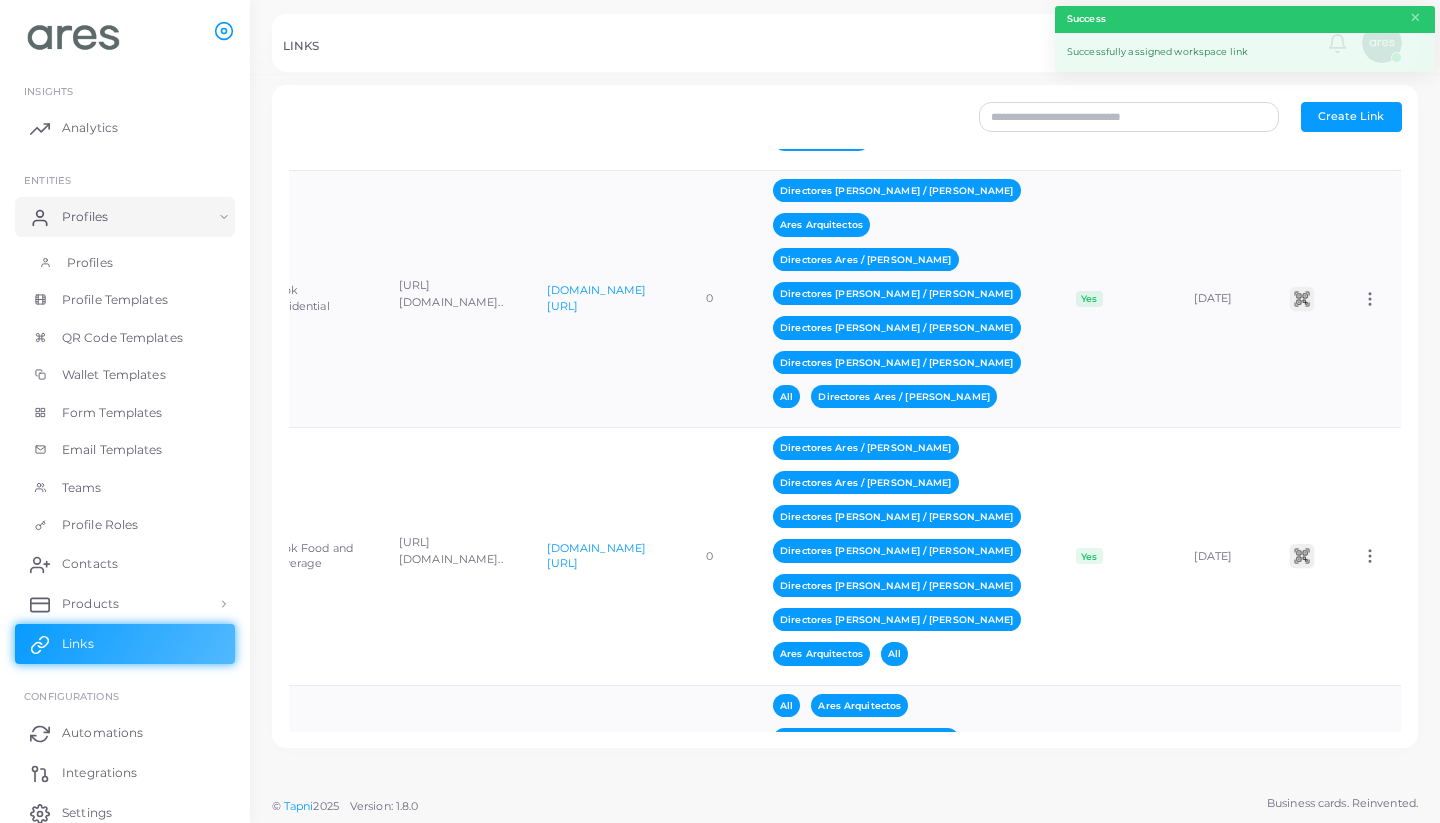 click on "Profiles" at bounding box center [90, 263] 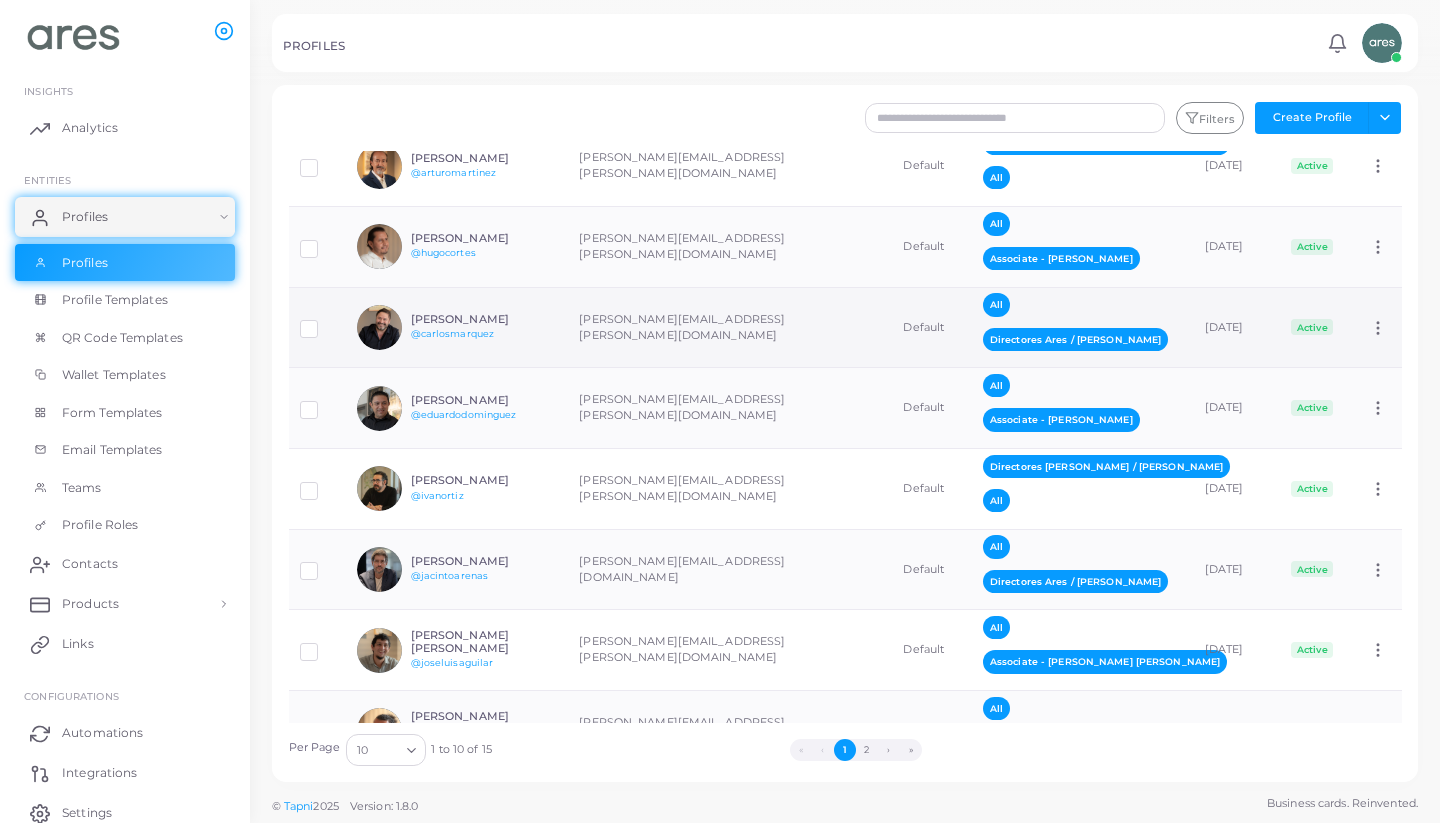 scroll, scrollTop: 120, scrollLeft: 0, axis: vertical 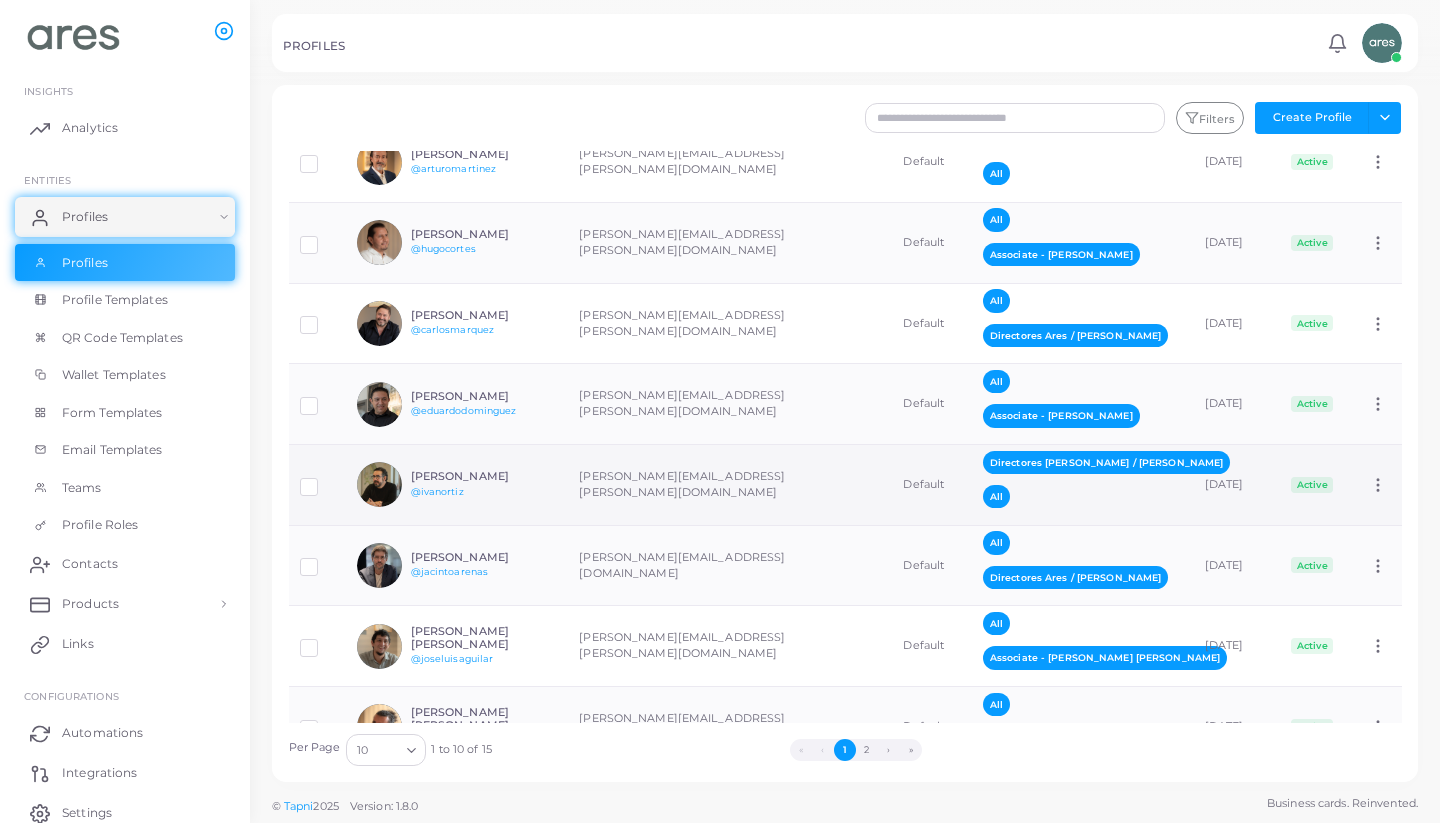 click on "[PERSON_NAME]  @ivanortiz" at bounding box center (457, 484) 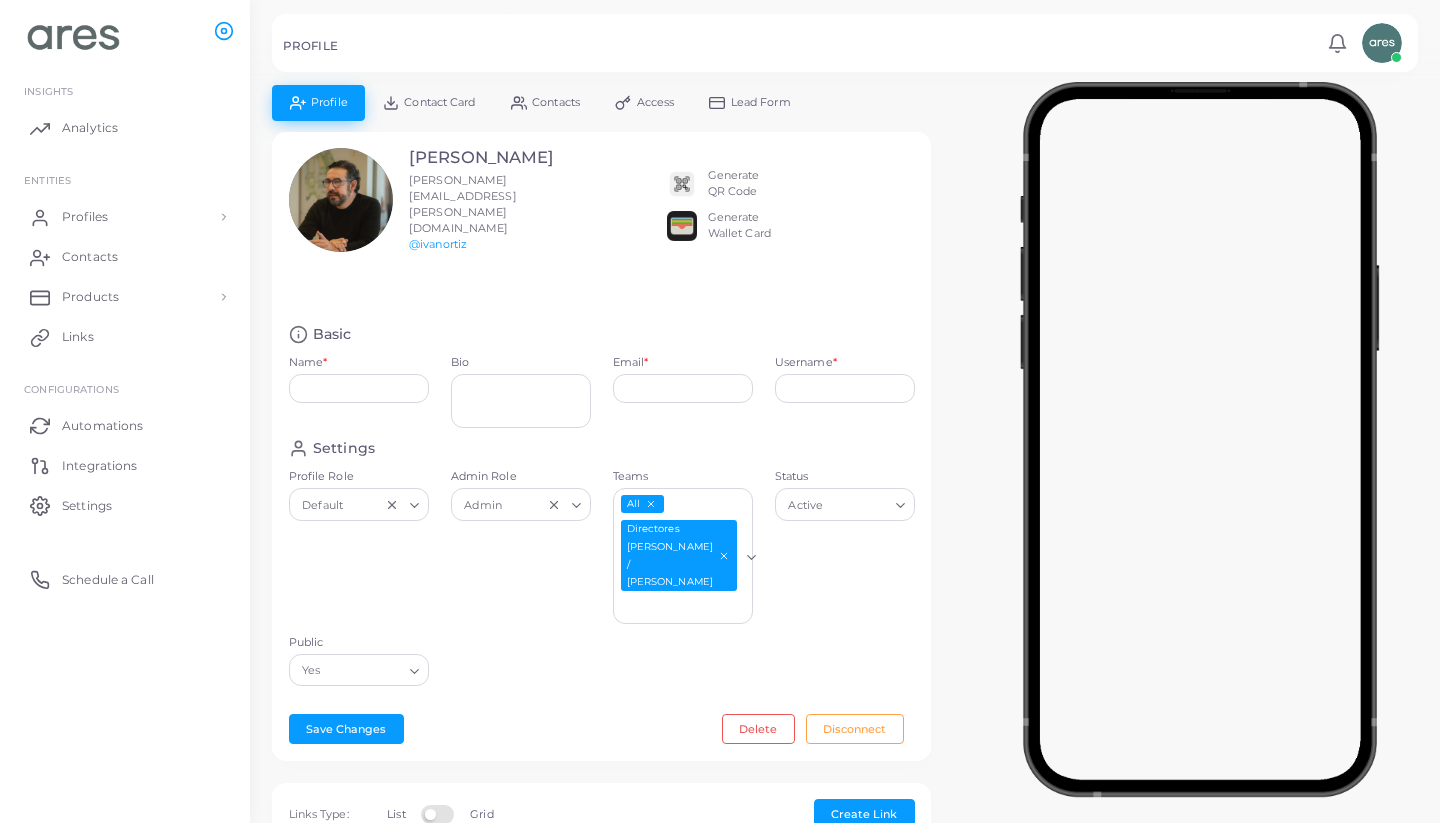 type on "**********" 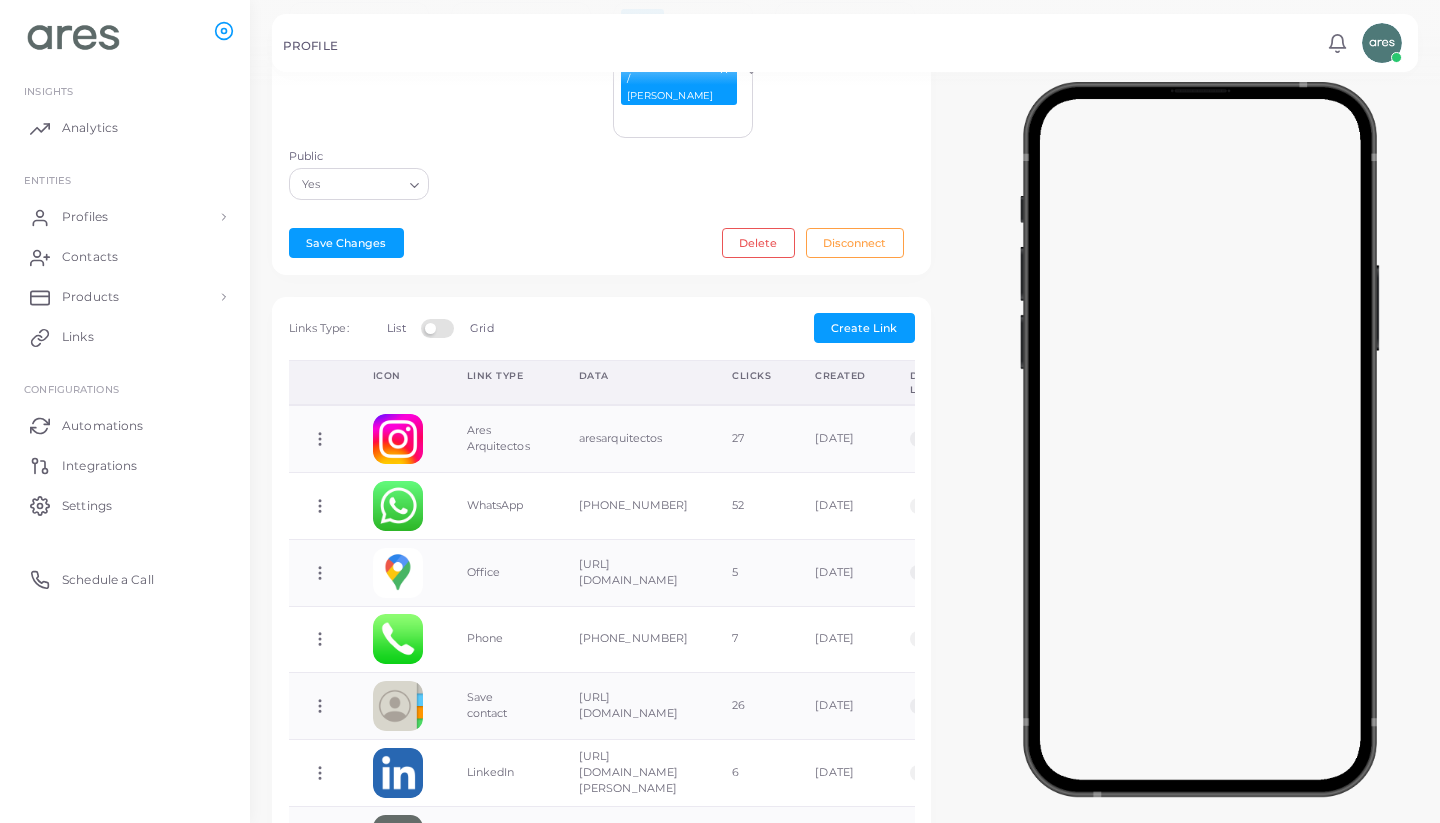 scroll, scrollTop: 649, scrollLeft: 0, axis: vertical 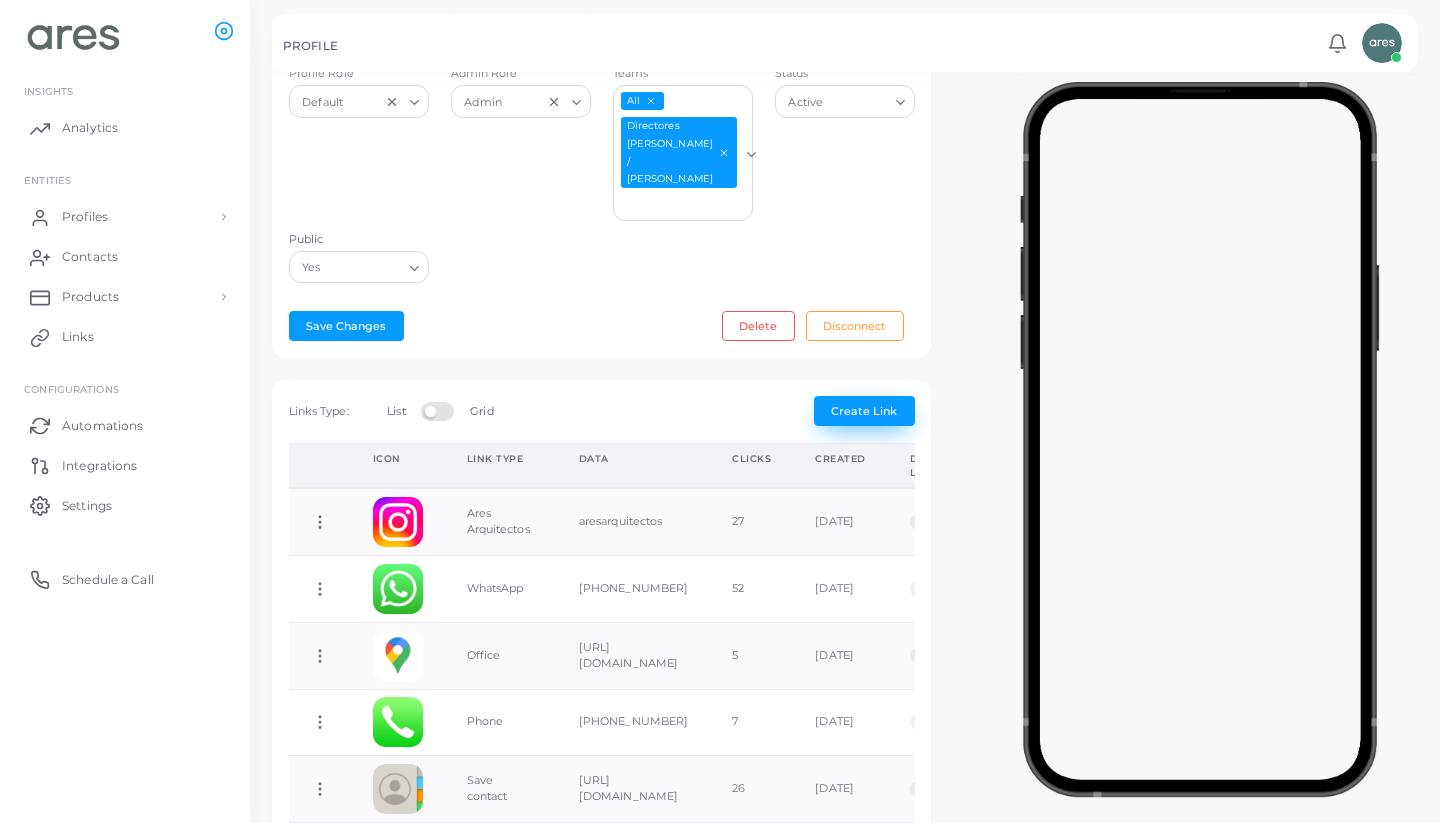 click on "Create Link" at bounding box center (864, 411) 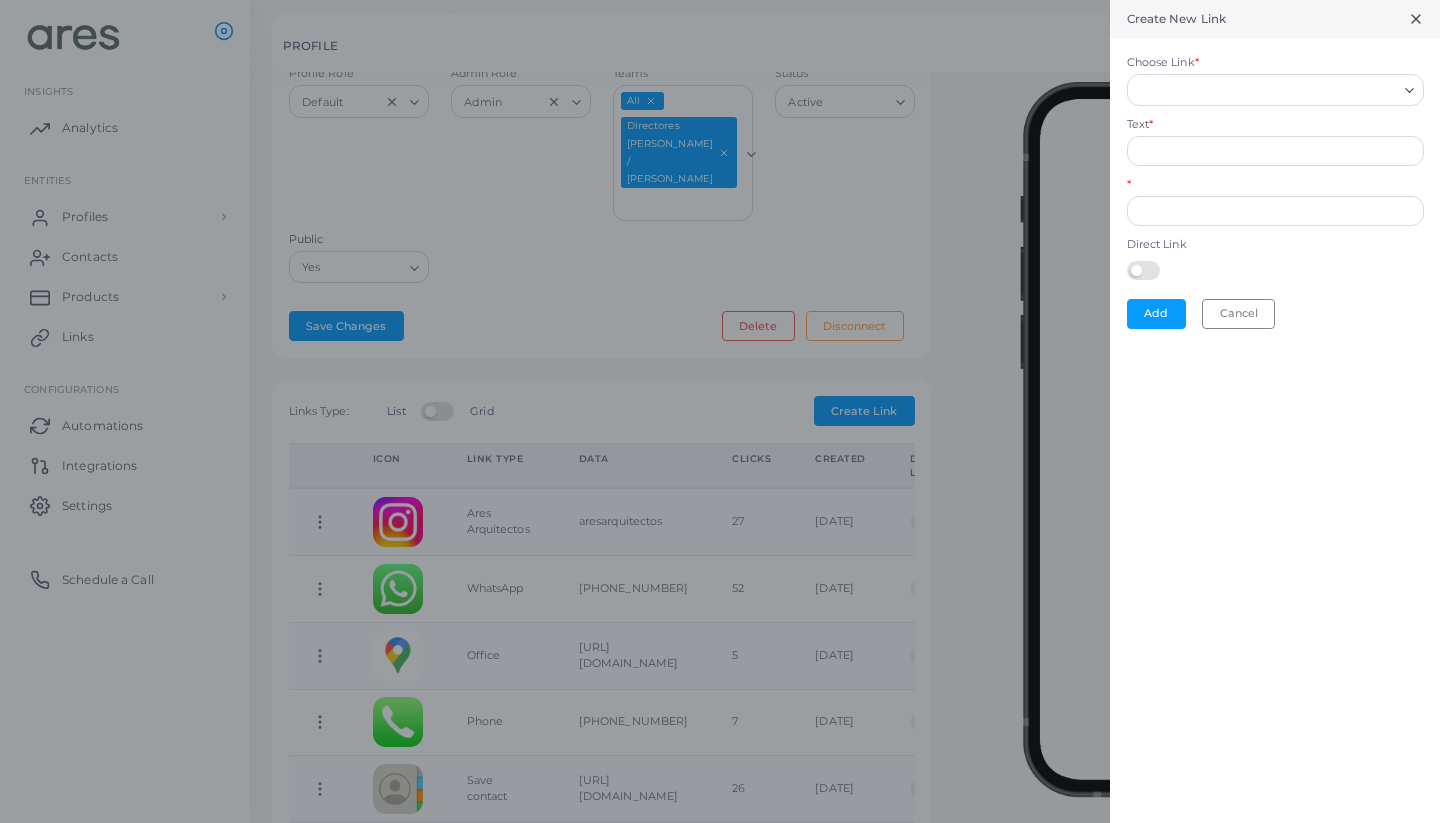 click 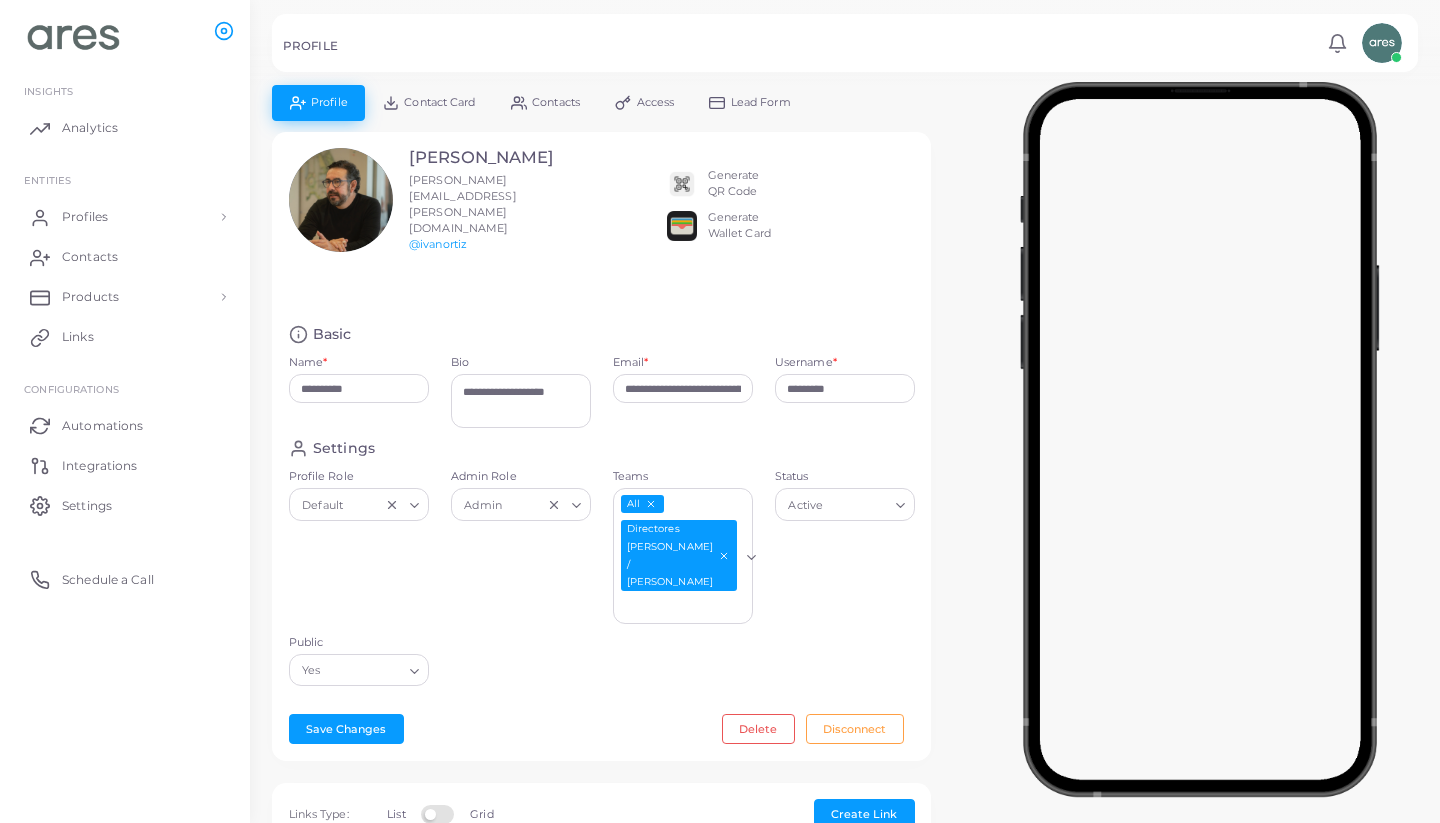 scroll, scrollTop: -1, scrollLeft: 0, axis: vertical 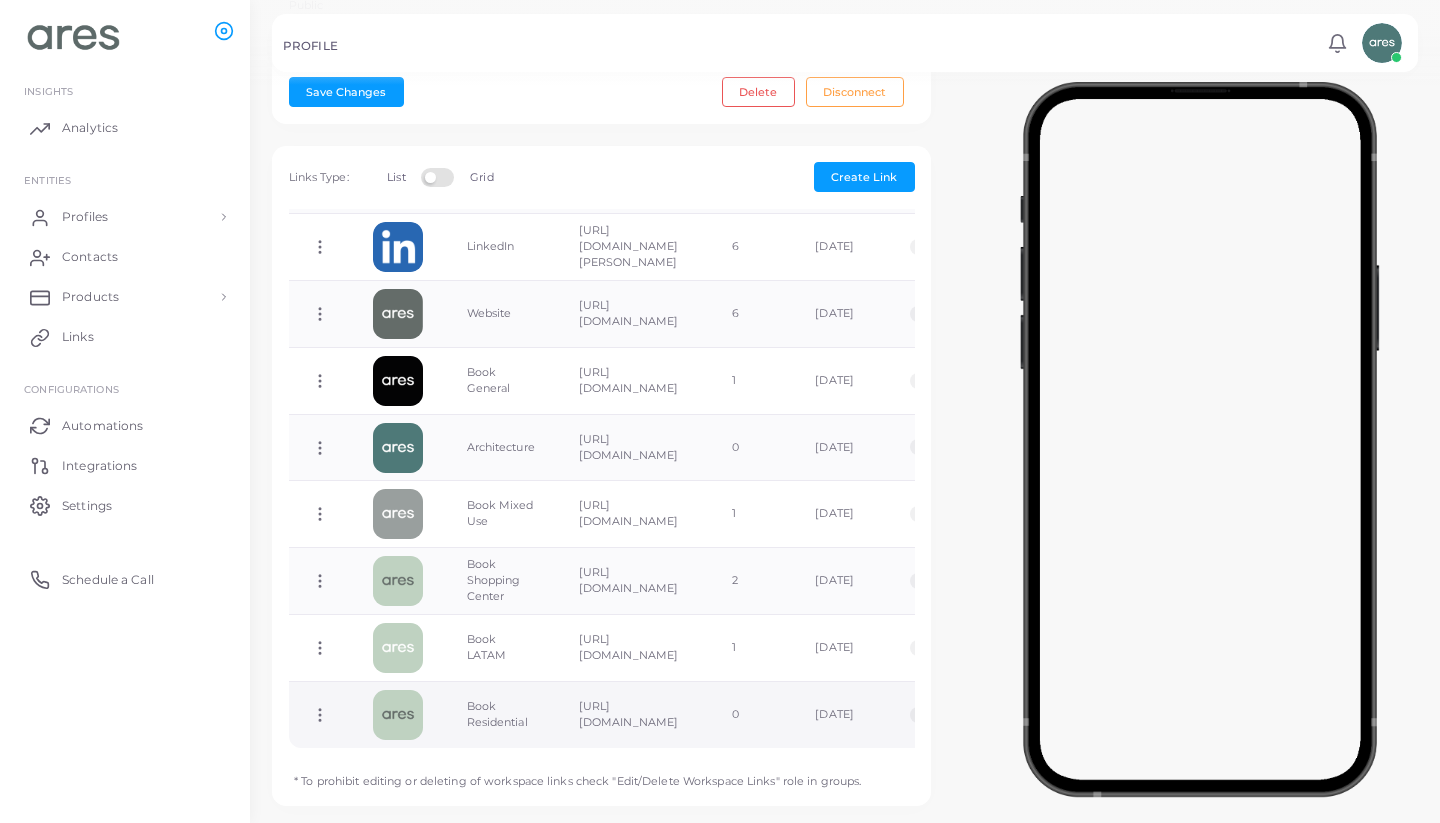 click 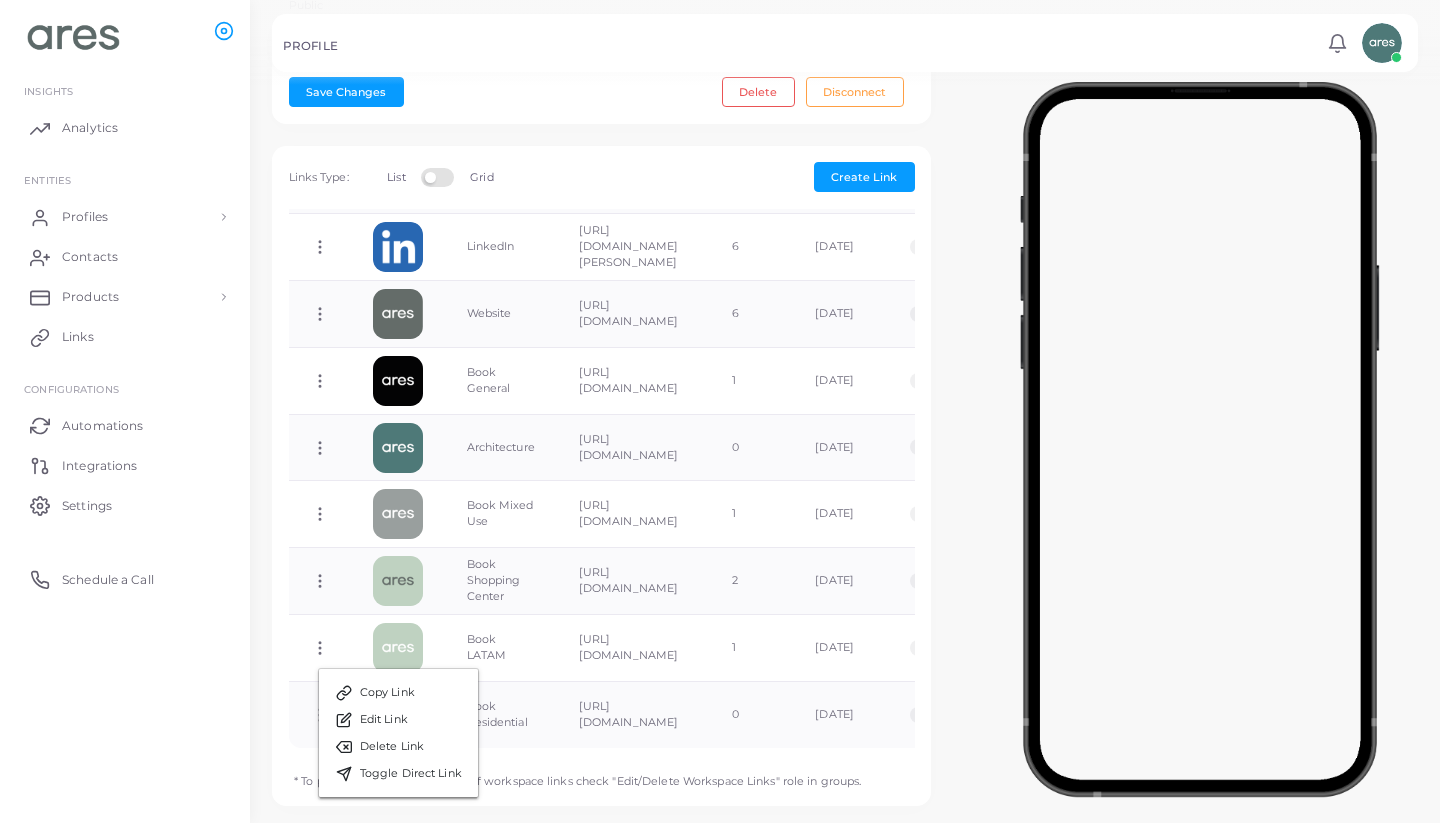 click at bounding box center [1200, 435] 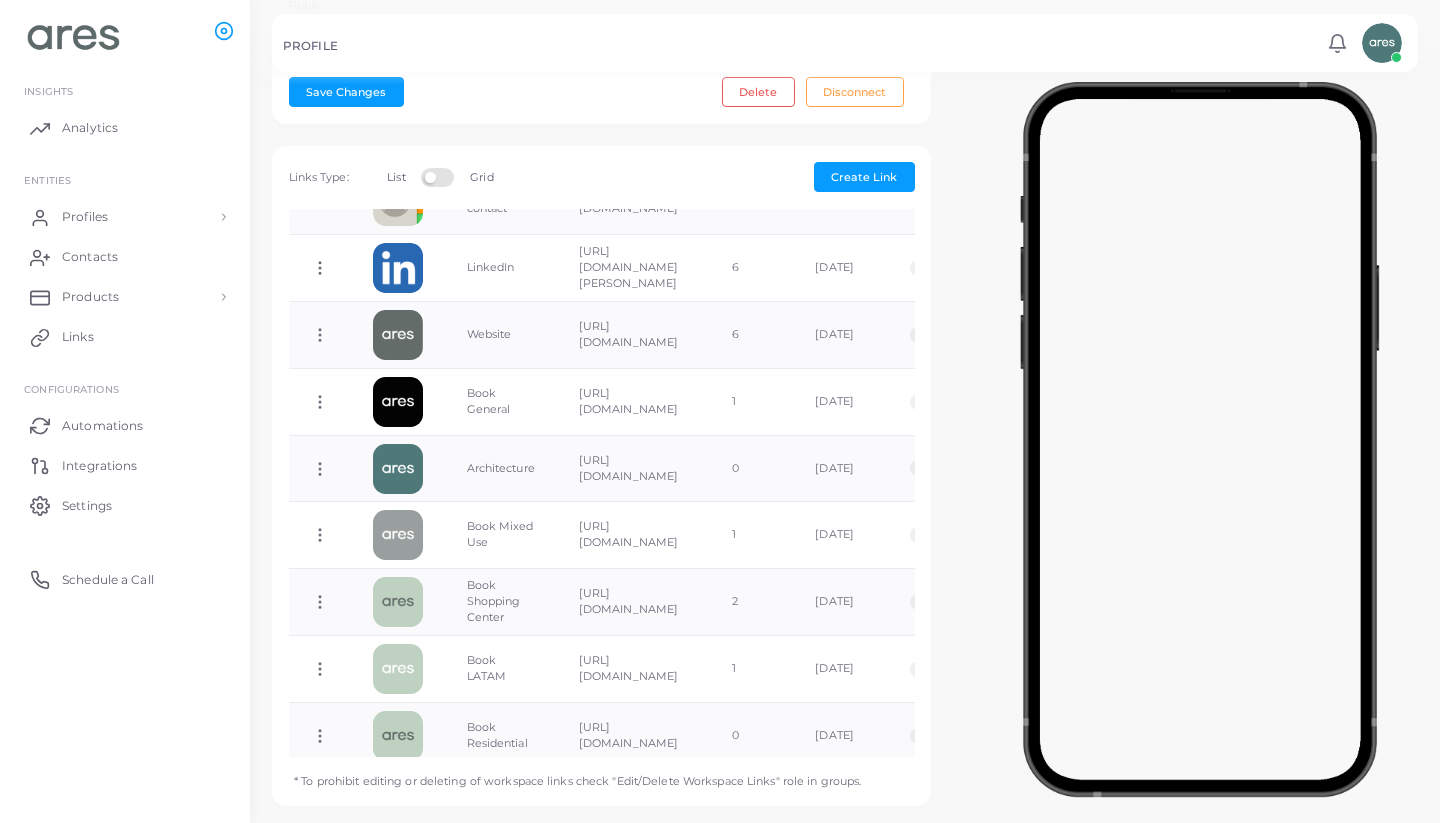 click on "INSIGHTS Analytics ENTITIES Profiles  Profiles Profile Templates QR Code Templates Wallet Templates Form Templates Email Templates Teams Profile Roles Contacts Products  Products Shop Links Configurations Automations Integrations Settings Schedule a Call" at bounding box center [125, 333] 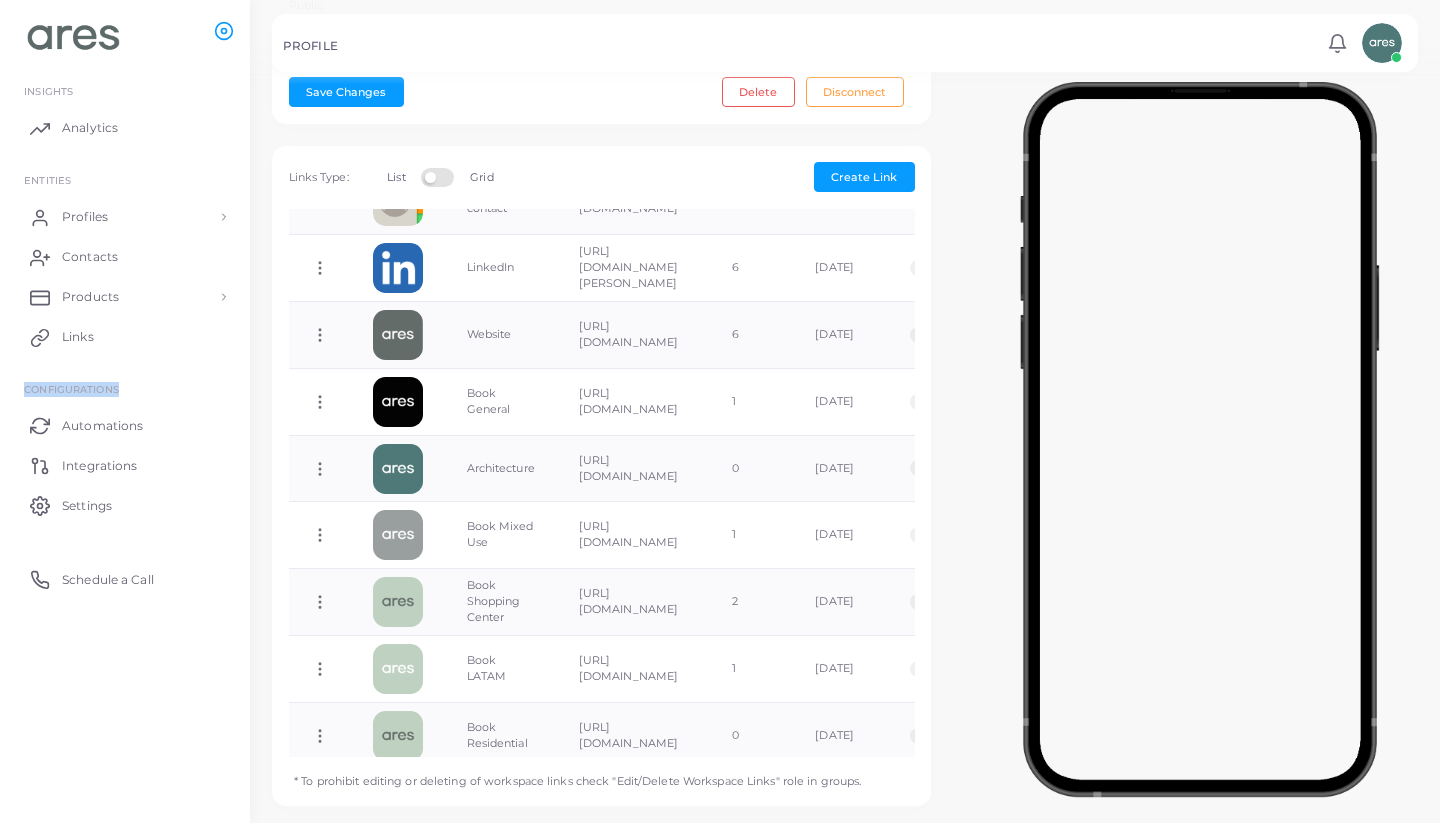 click on "INSIGHTS Analytics ENTITIES Profiles  Profiles Profile Templates QR Code Templates Wallet Templates Form Templates Email Templates Teams Profile Roles Contacts Products  Products Shop Links Configurations Automations Integrations Settings Schedule a Call" at bounding box center [125, 333] 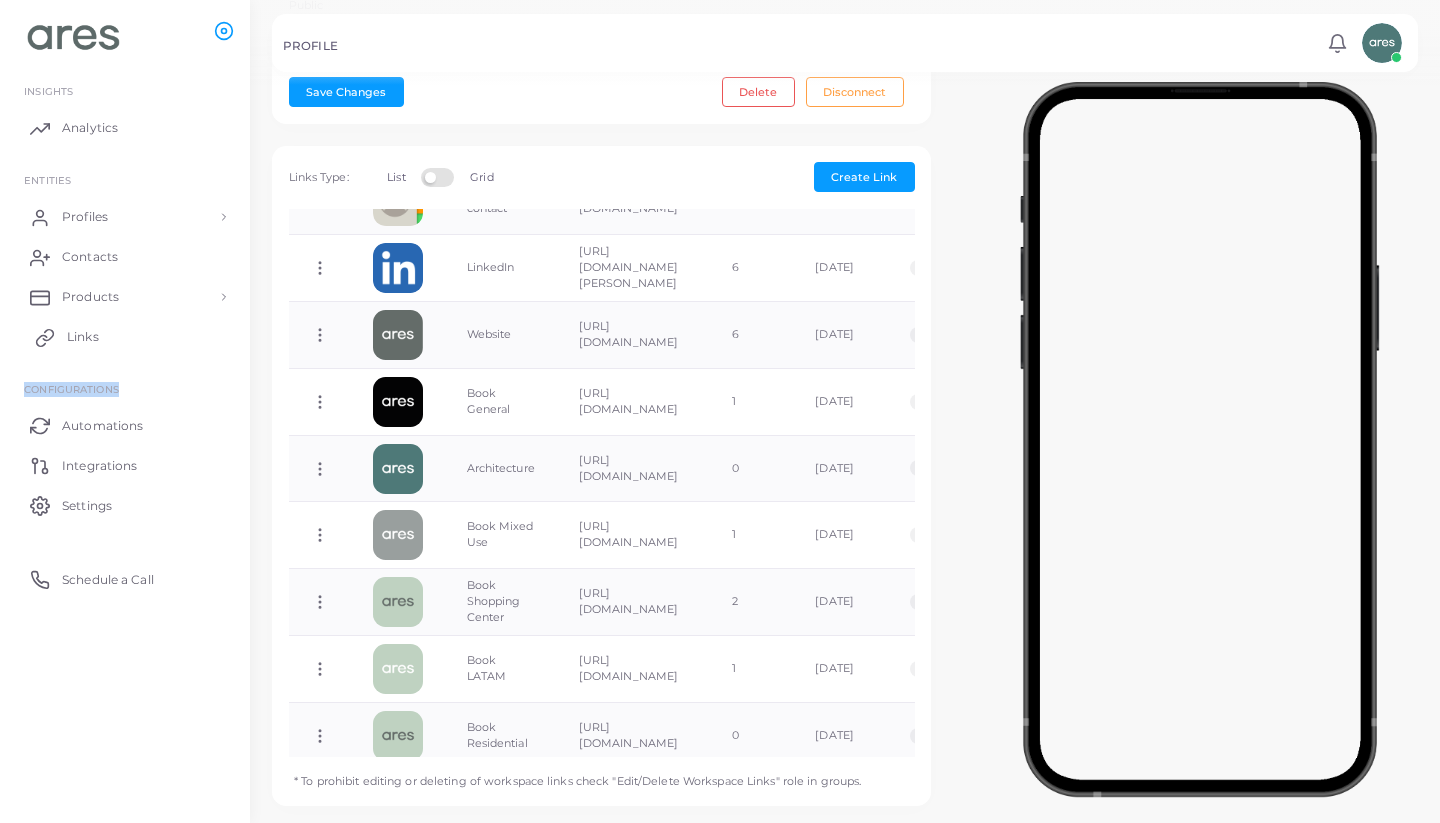 click on "Links" at bounding box center (83, 337) 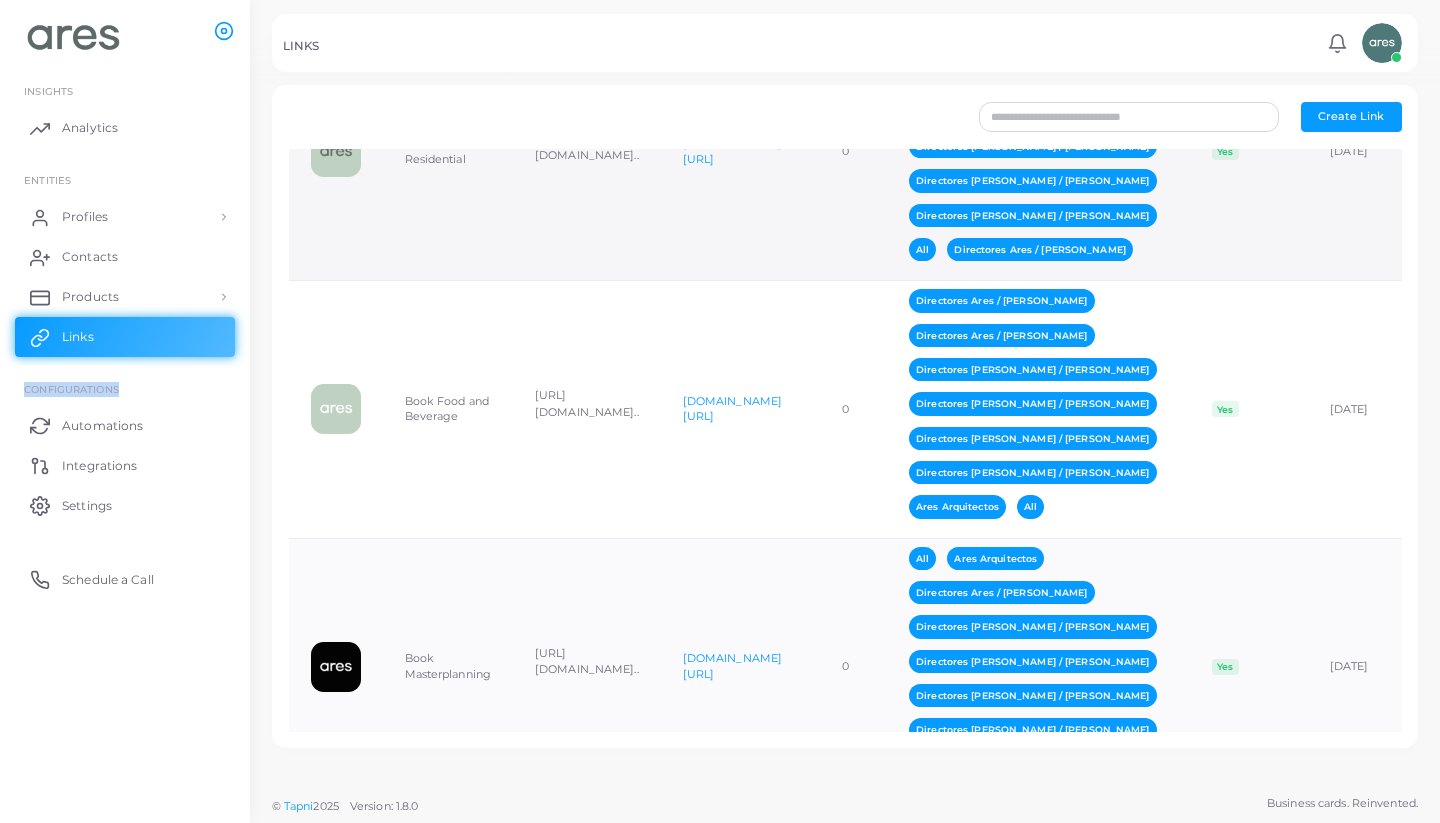 scroll, scrollTop: 4119, scrollLeft: 0, axis: vertical 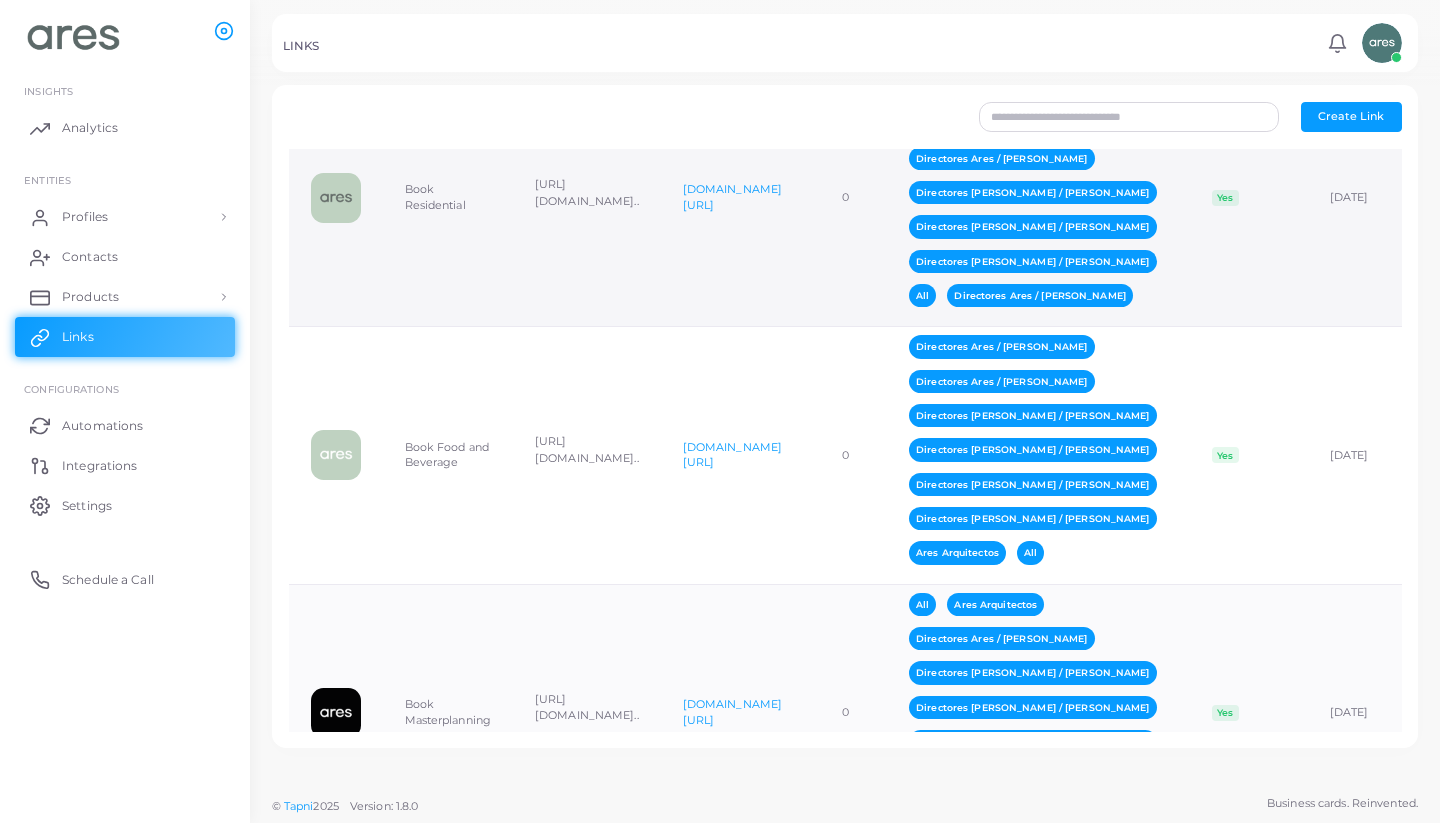 click on "[DOMAIN_NAME][URL]" at bounding box center [732, 198] 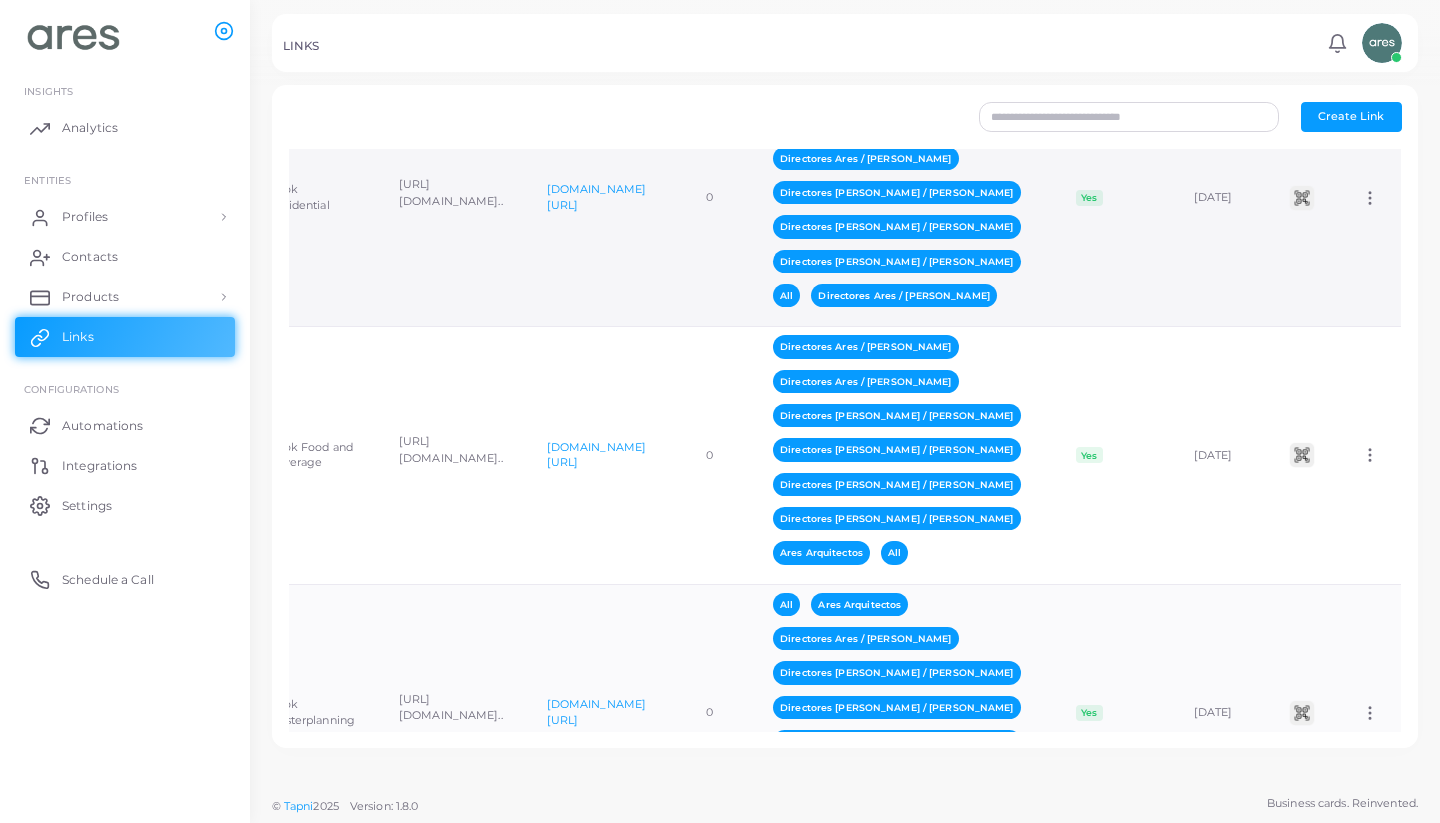 scroll, scrollTop: 0, scrollLeft: 197, axis: horizontal 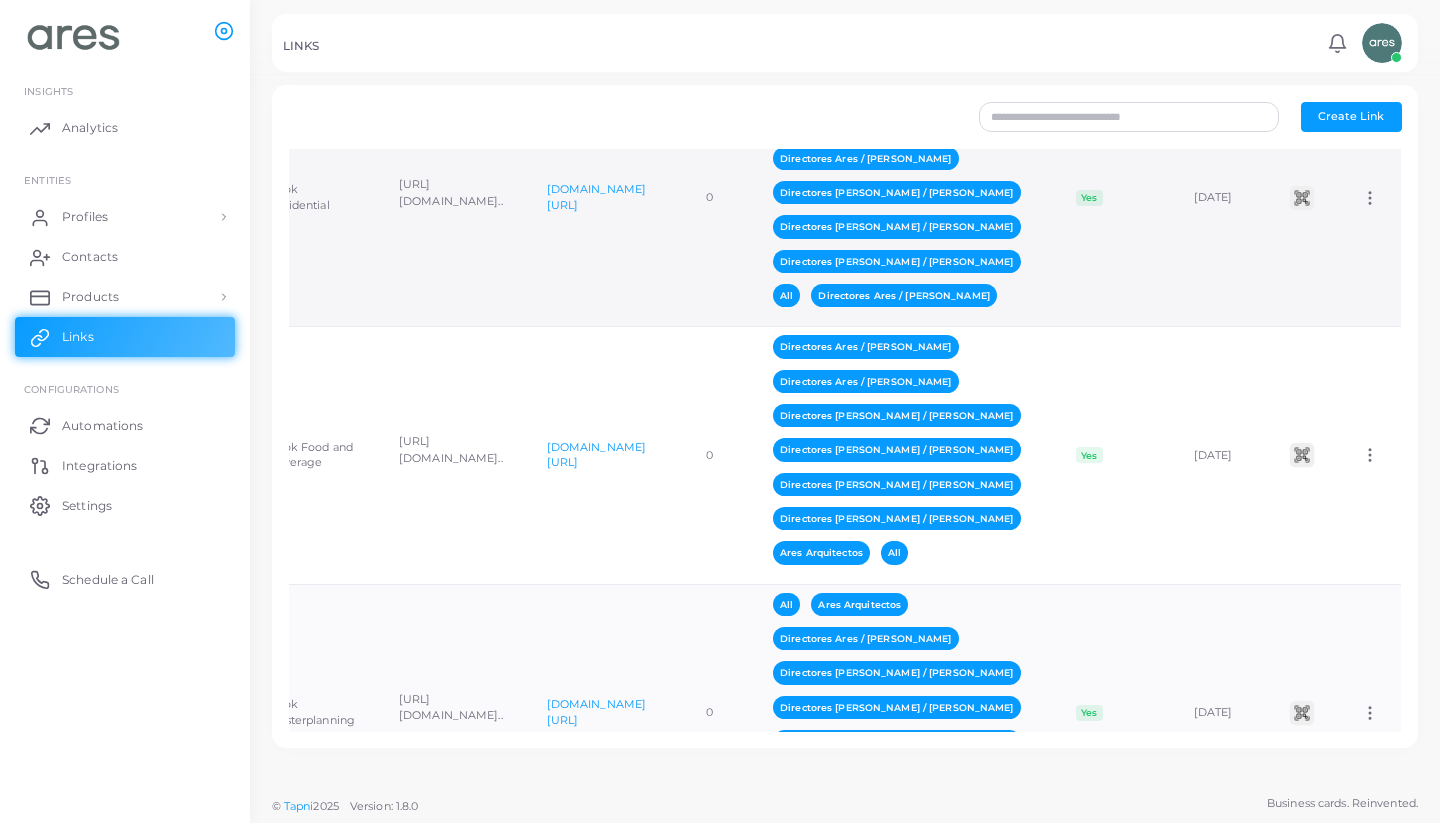 click on "Directores [PERSON_NAME] / [PERSON_NAME]" at bounding box center (896, 192) 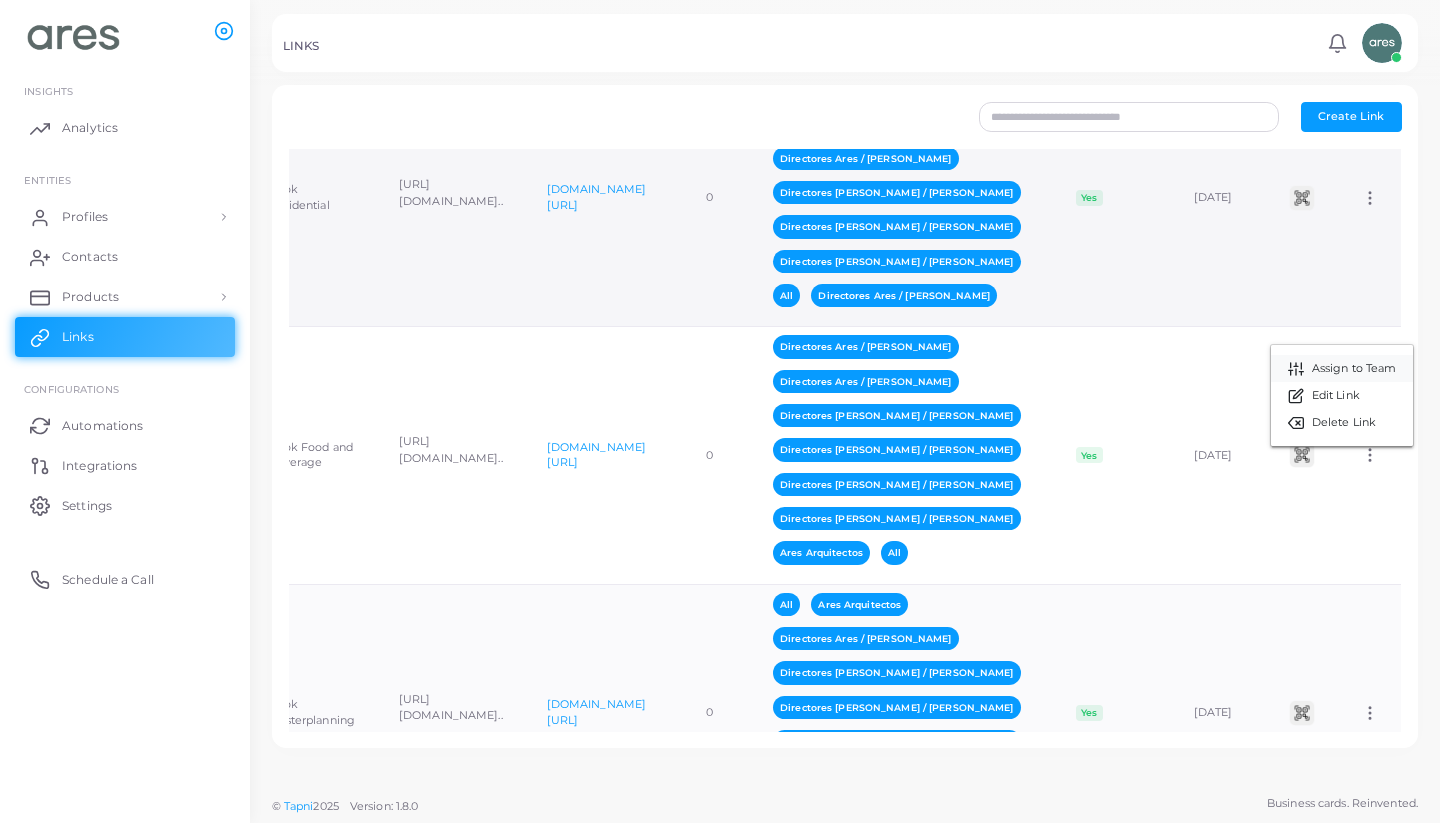 click on "Assign to Team" at bounding box center (1354, 369) 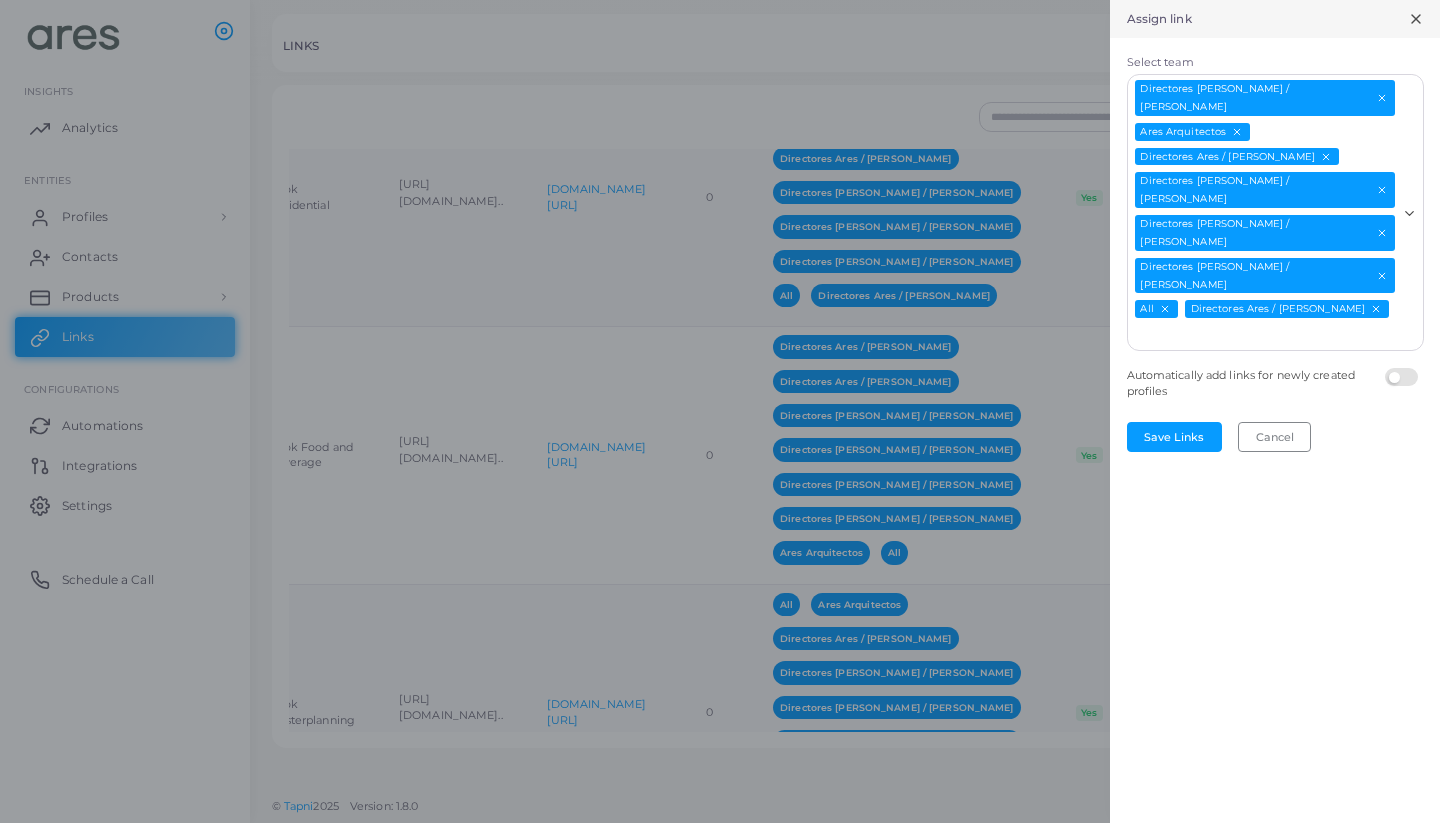 scroll, scrollTop: 0, scrollLeft: 0, axis: both 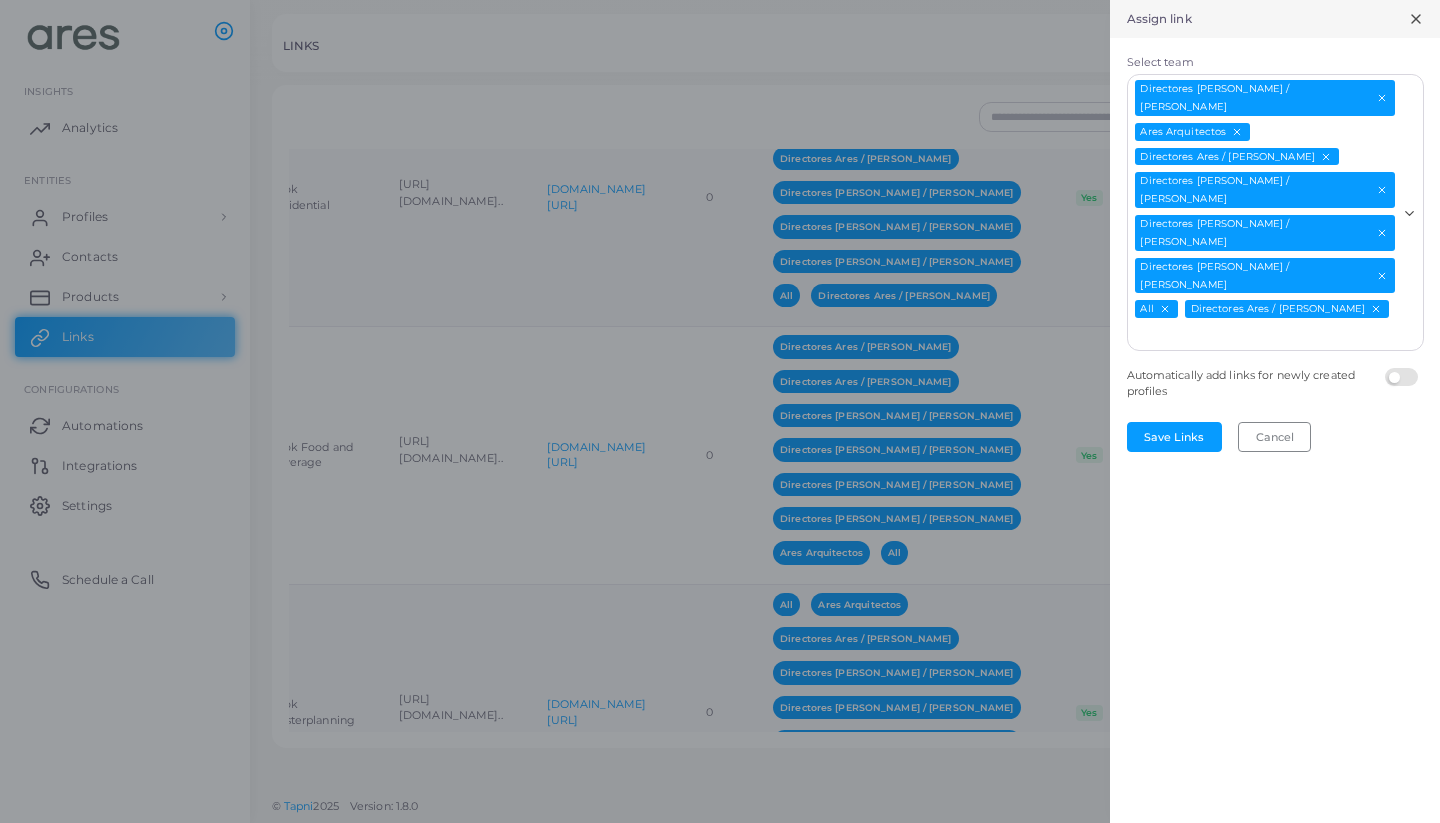 click 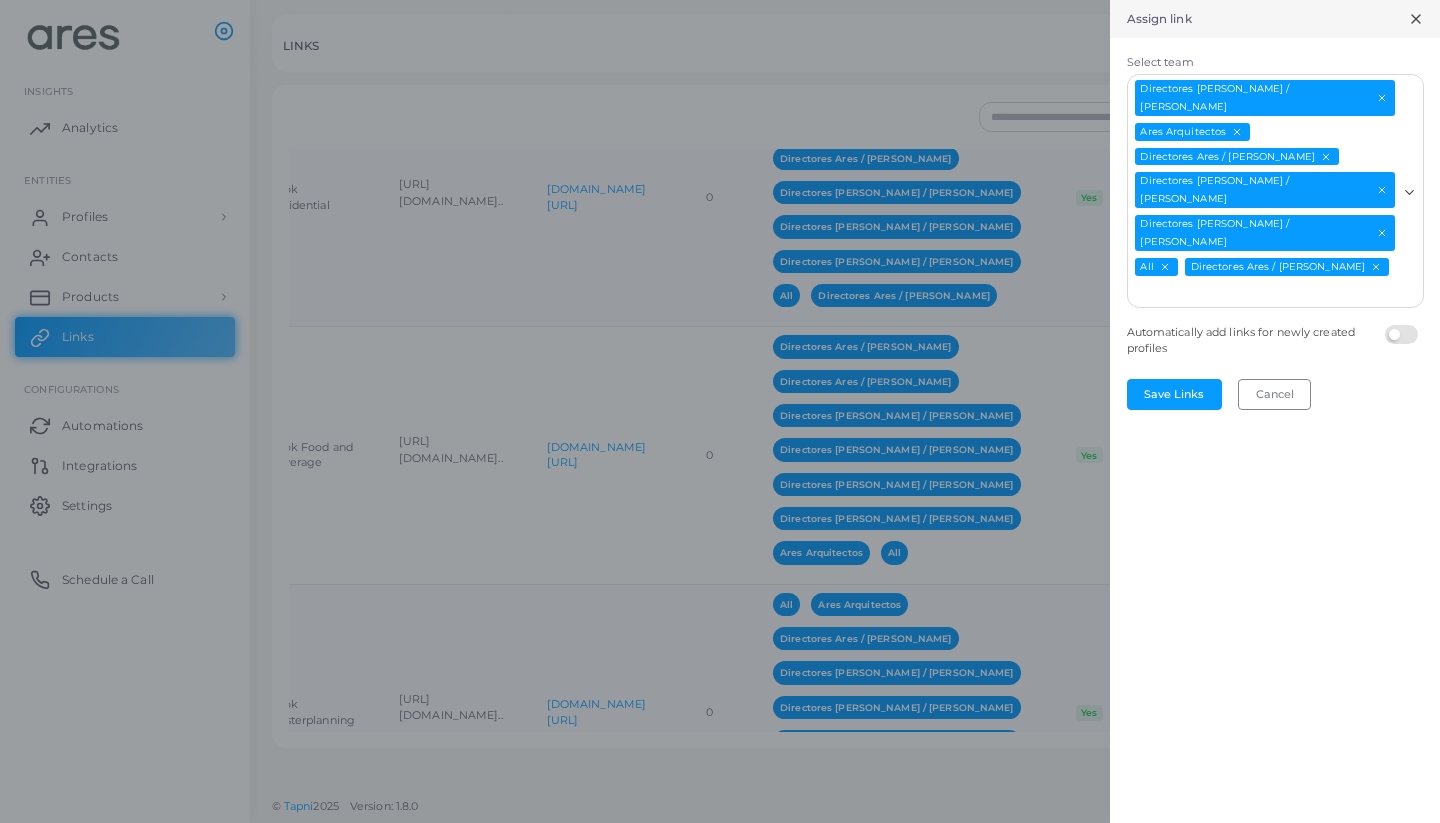 click on "Select team" at bounding box center [1263, 293] 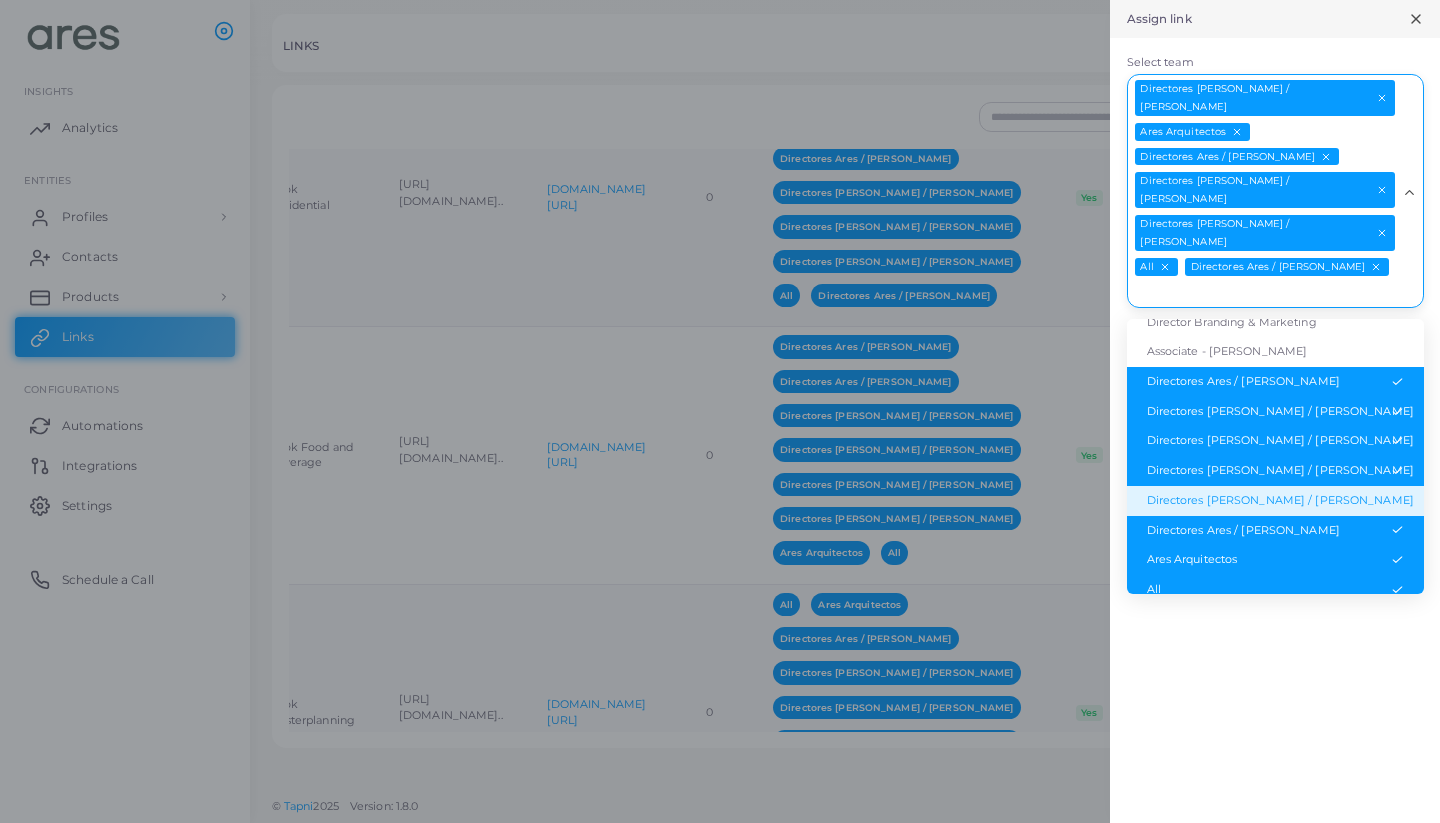 scroll, scrollTop: 189, scrollLeft: 0, axis: vertical 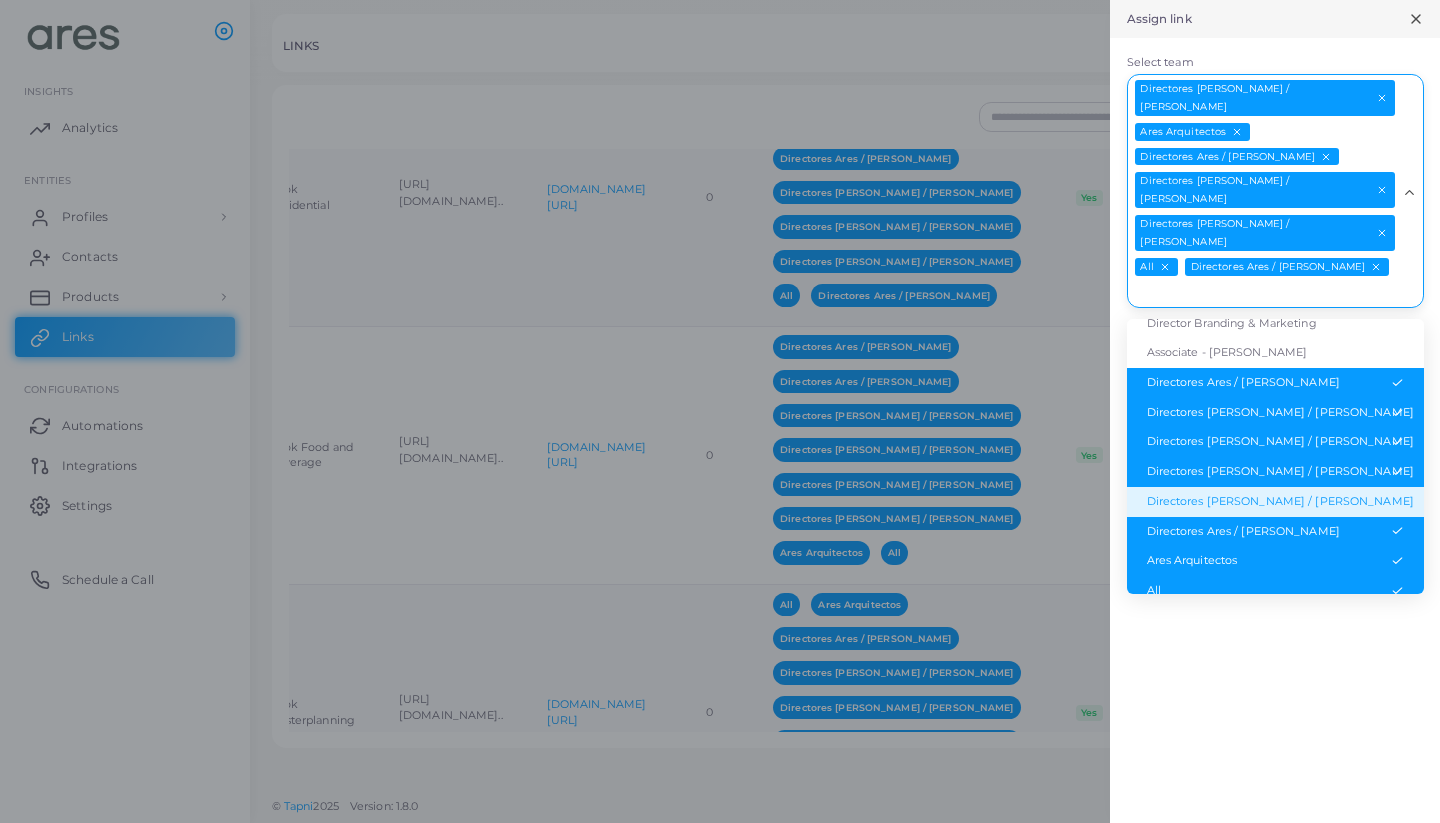 click on "Directores [PERSON_NAME] / [PERSON_NAME]" at bounding box center (1275, 502) 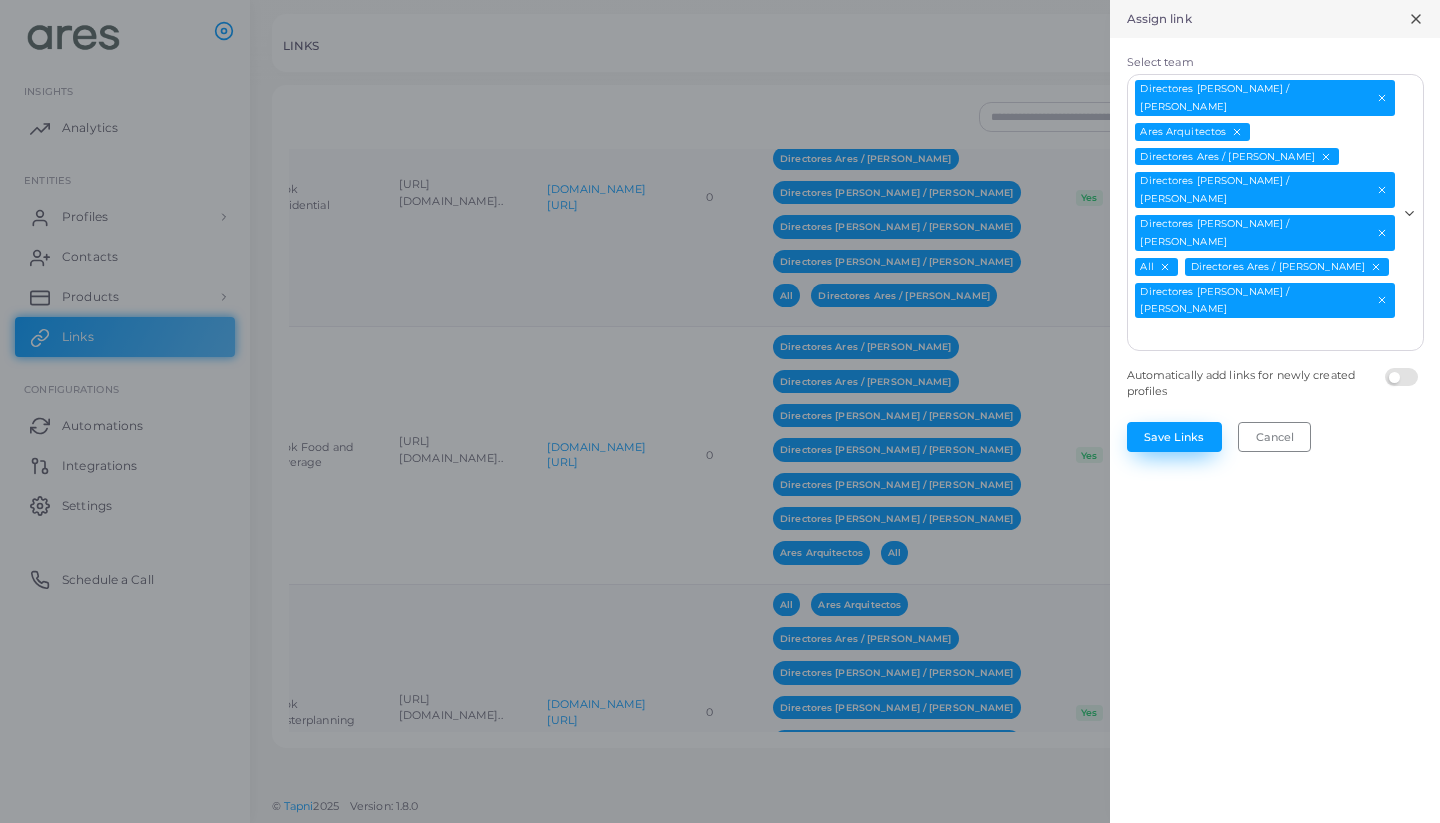 click on "Save Links" at bounding box center [1174, 437] 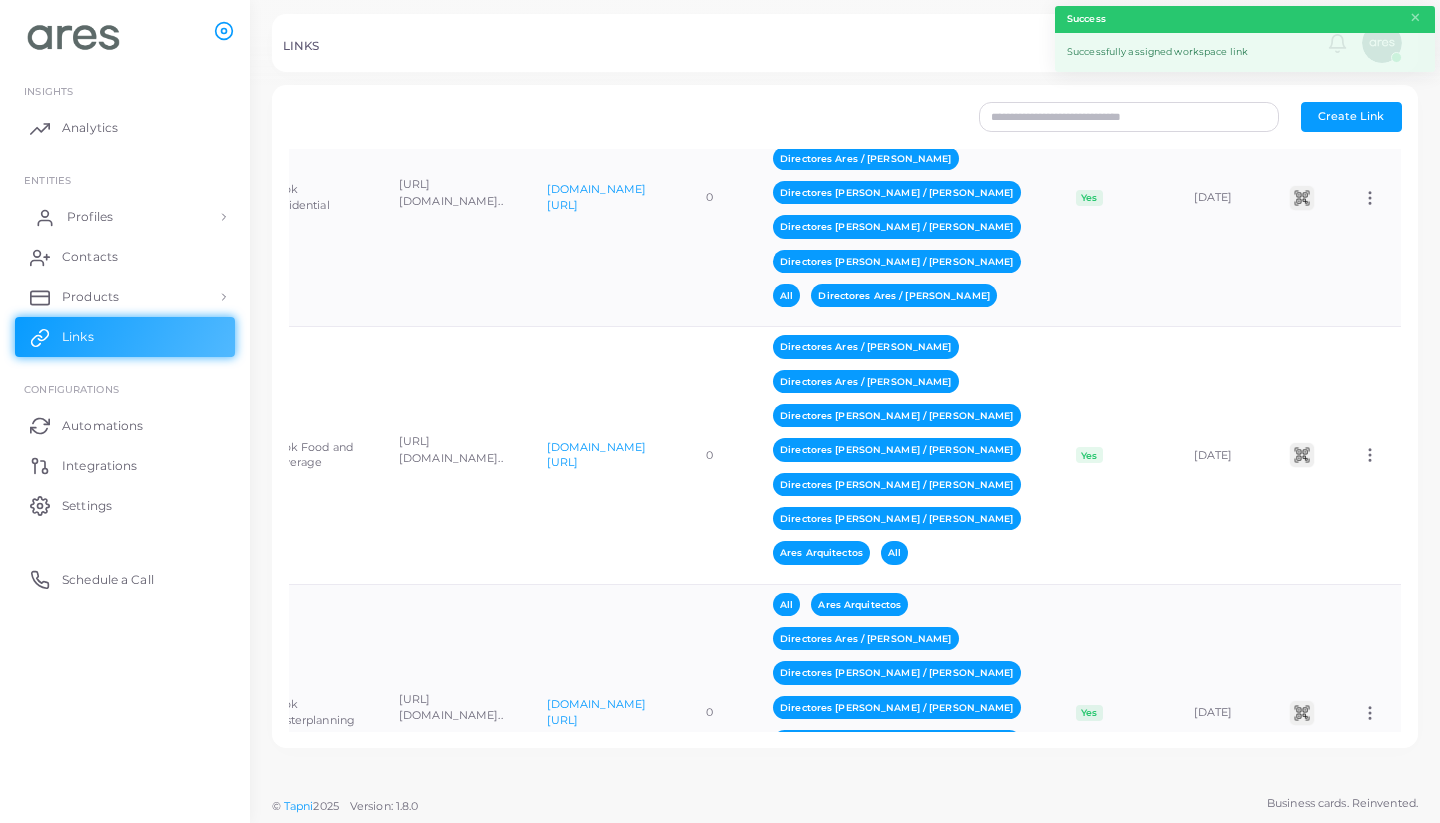 click on "Profiles" at bounding box center [90, 217] 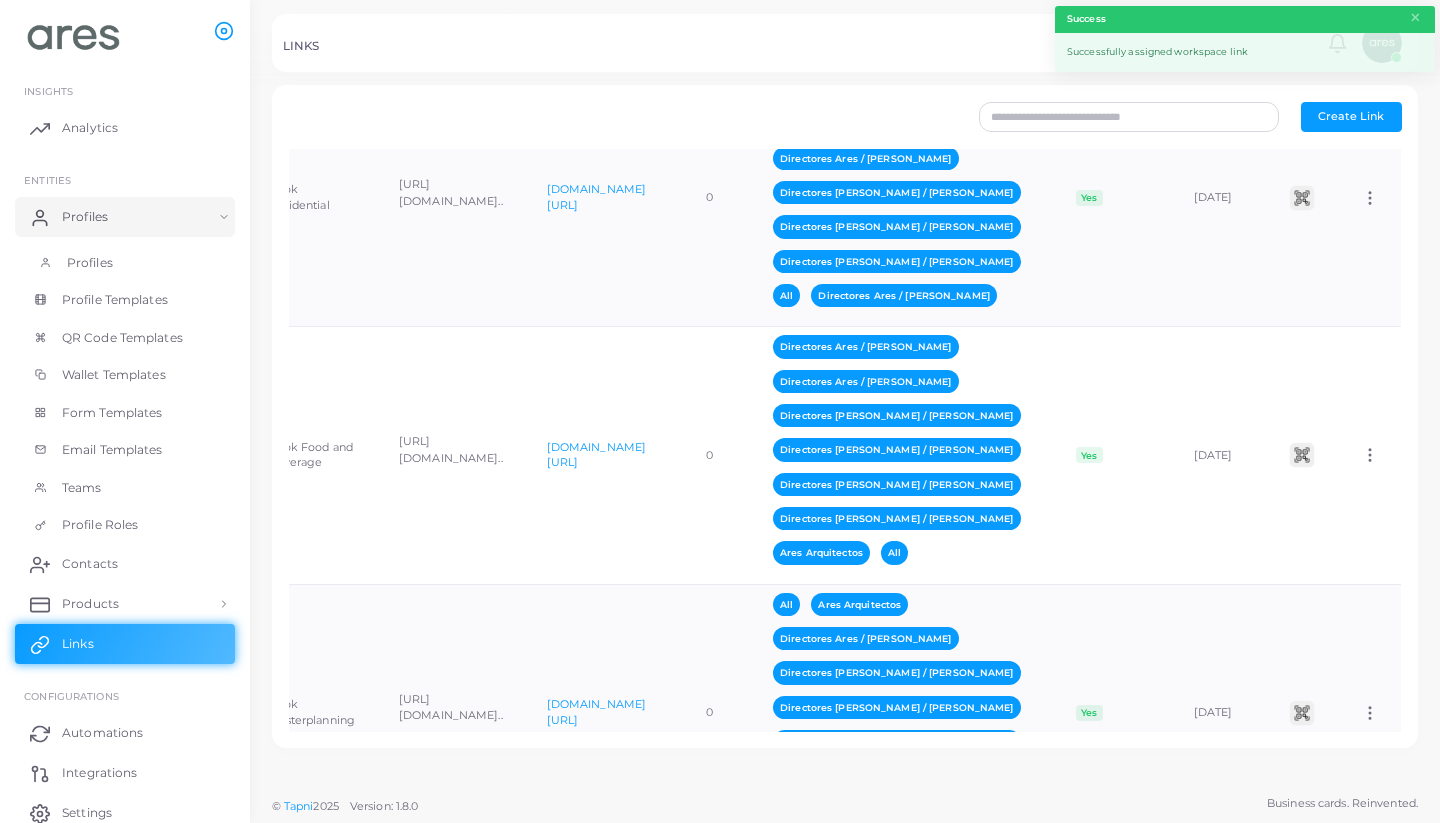 click on "Profiles" at bounding box center [125, 263] 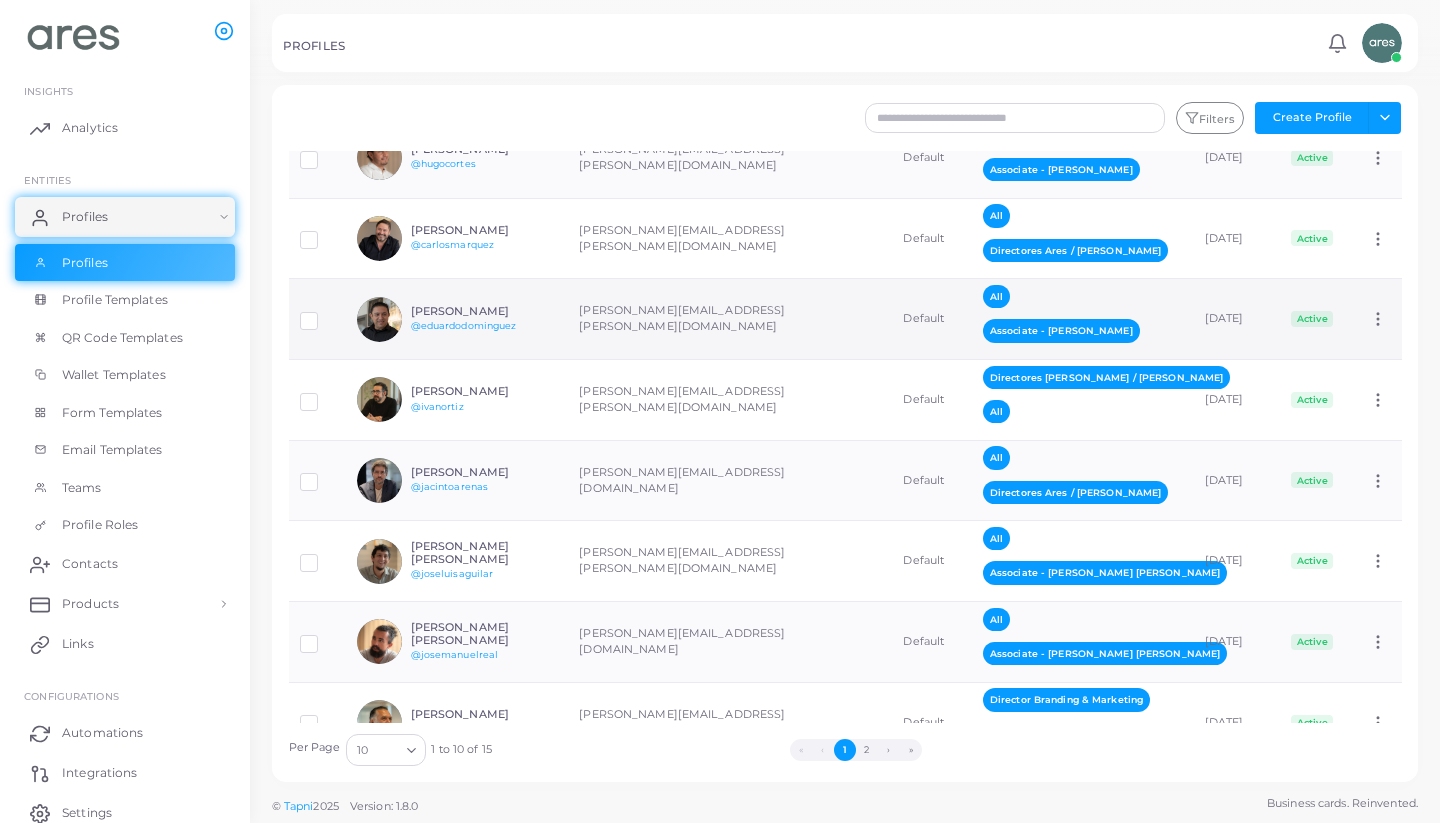 scroll, scrollTop: 204, scrollLeft: 0, axis: vertical 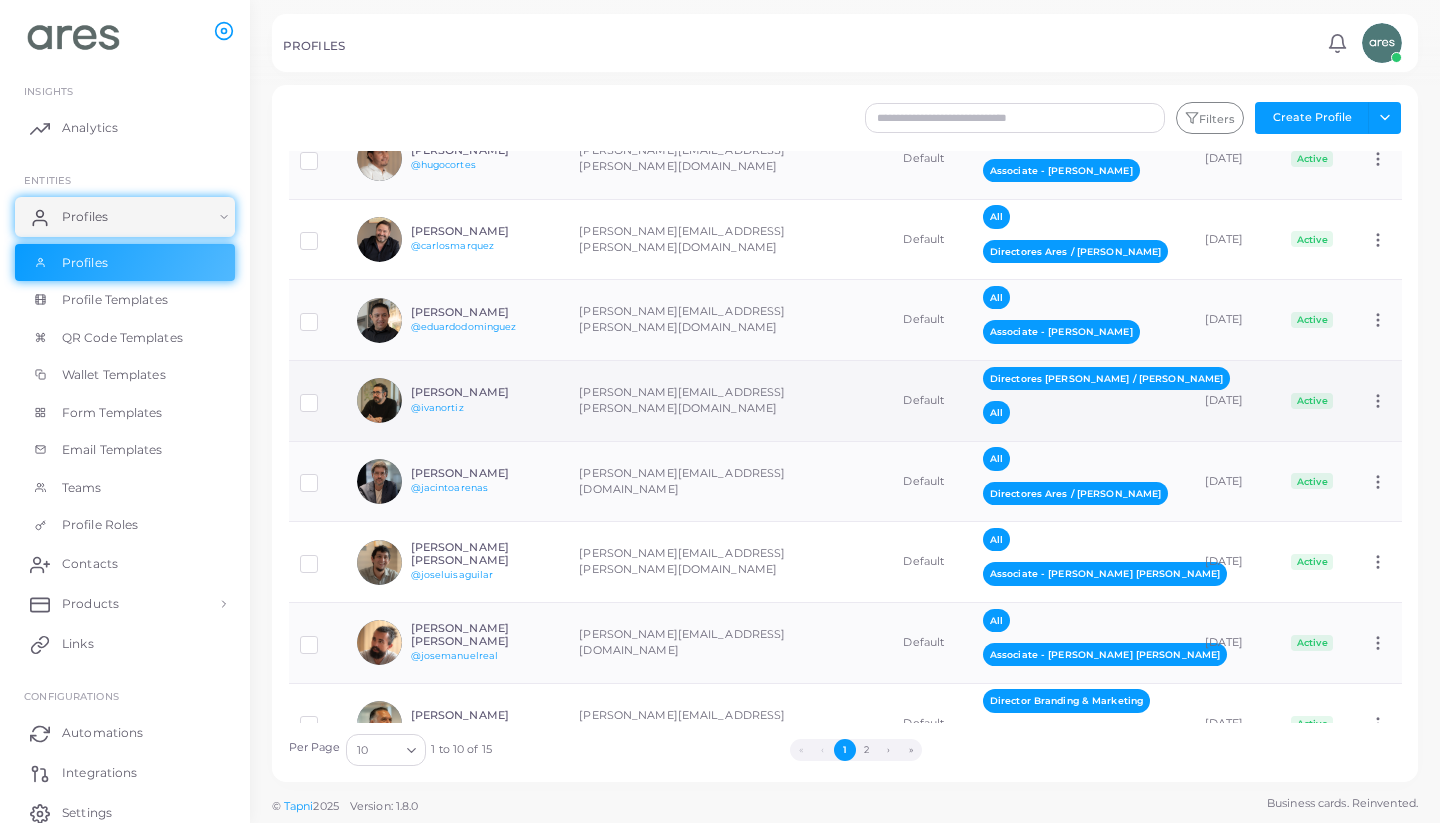 click on "[PERSON_NAME]  @ivanortiz" at bounding box center (484, 400) 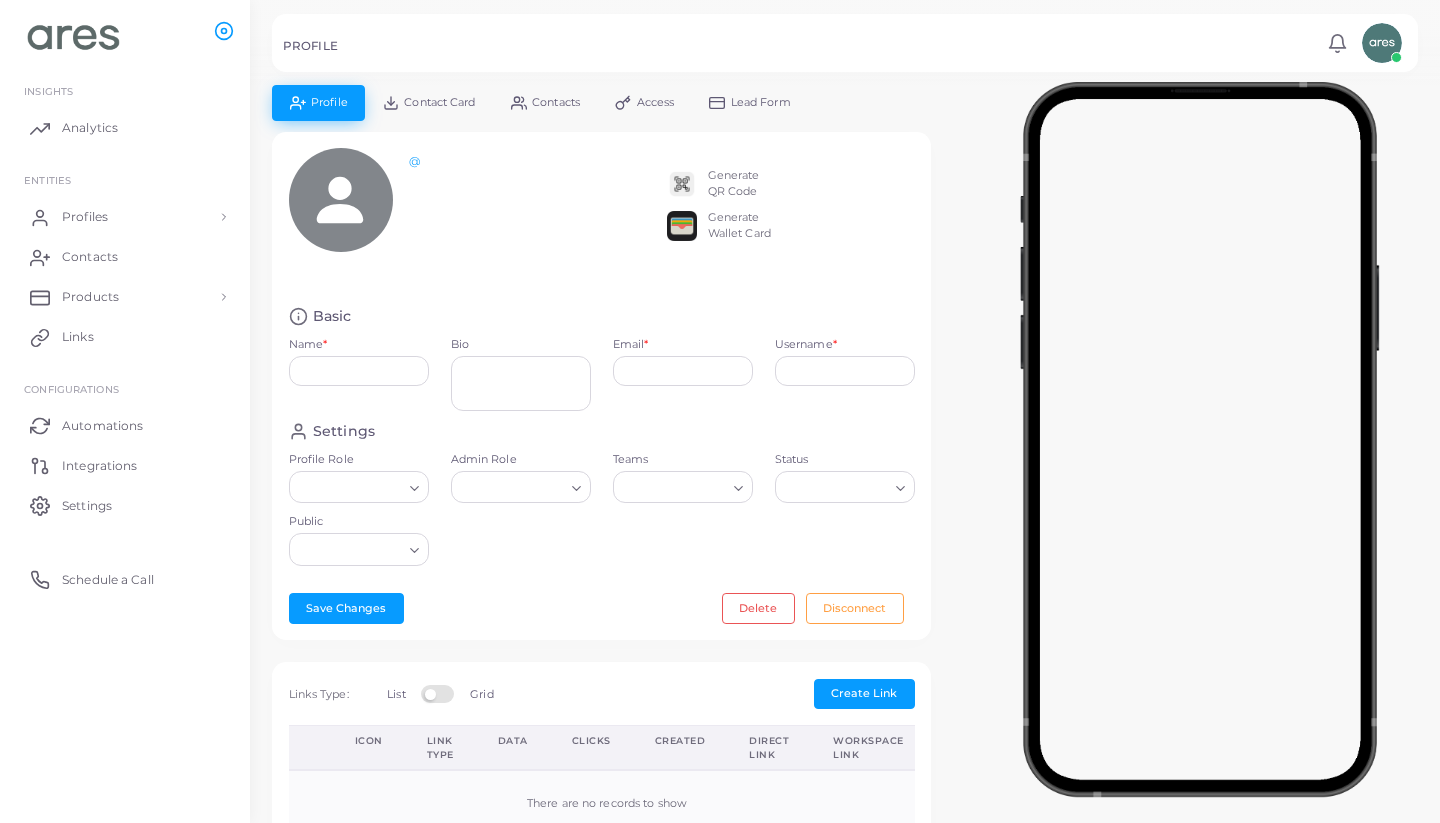 type on "**********" 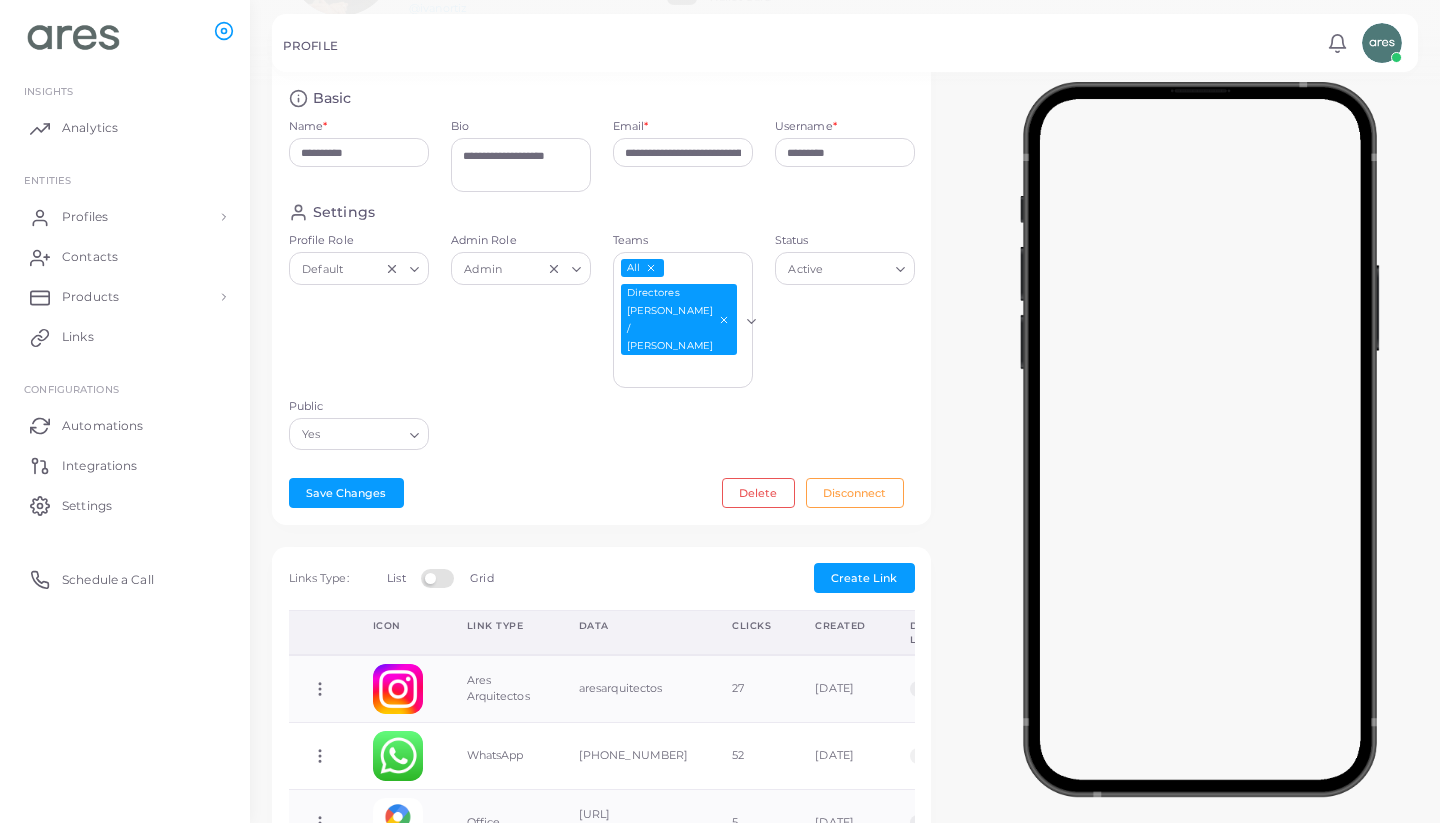 scroll, scrollTop: 488, scrollLeft: 0, axis: vertical 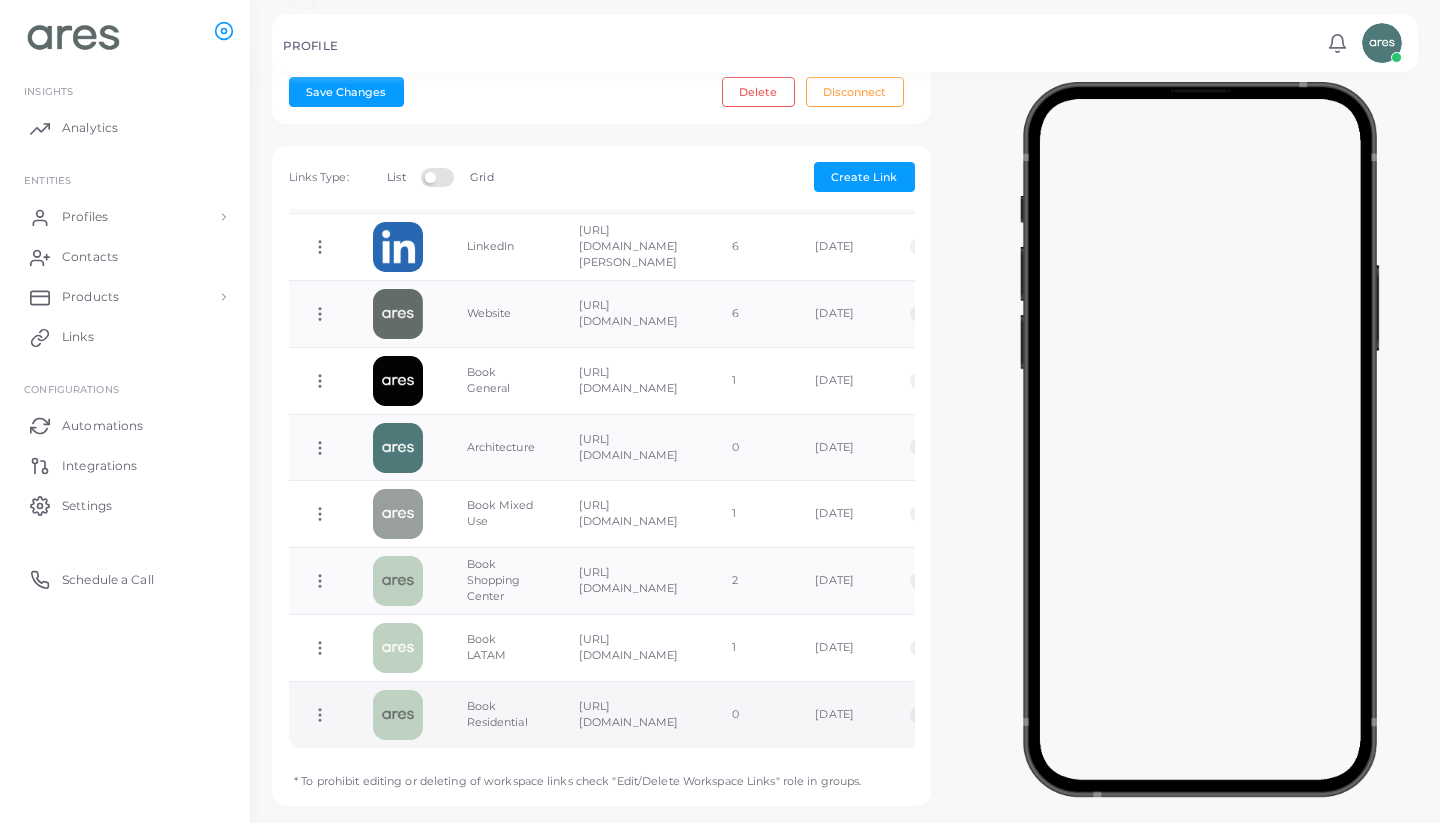 click 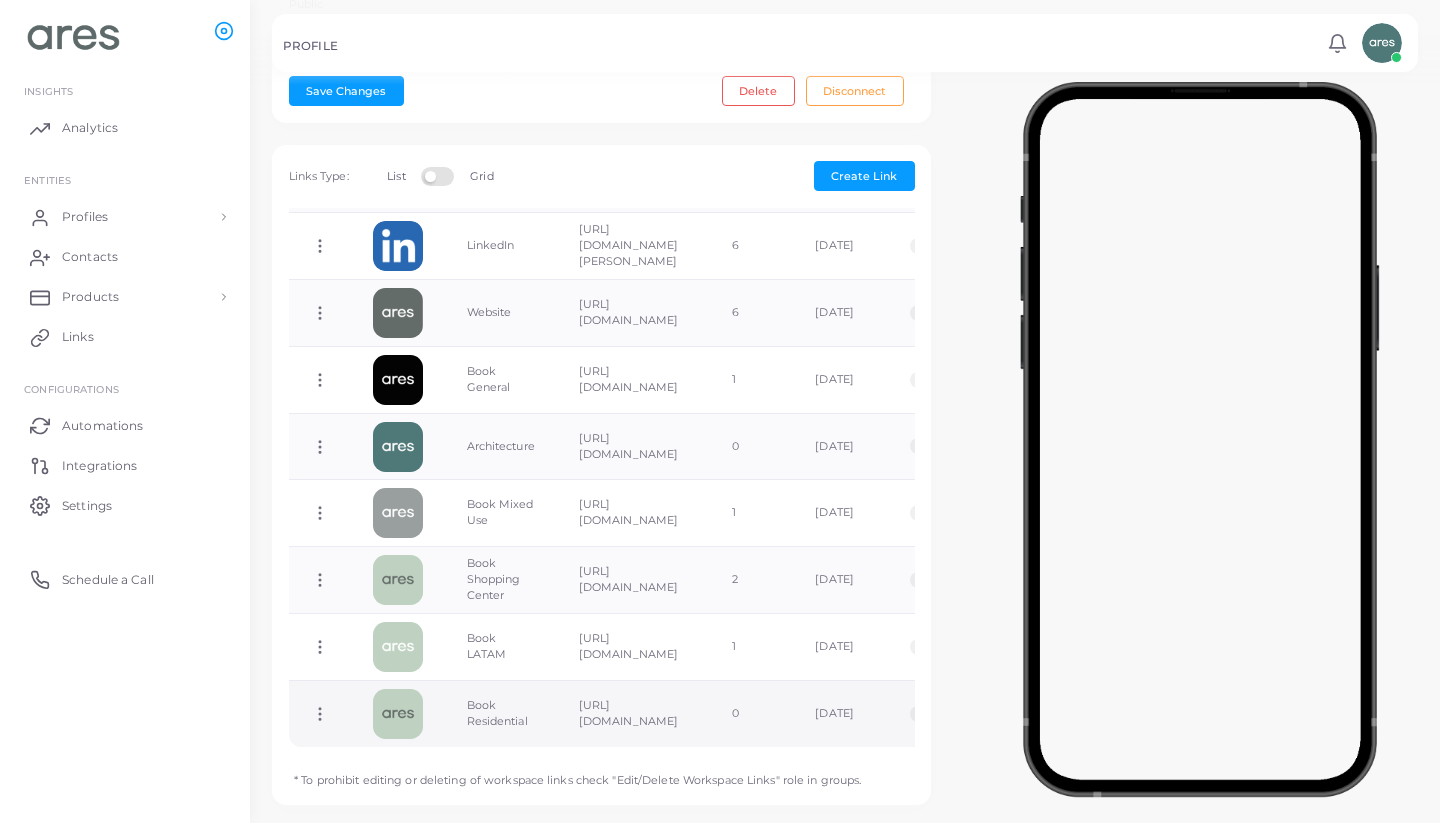 scroll, scrollTop: 637, scrollLeft: 0, axis: vertical 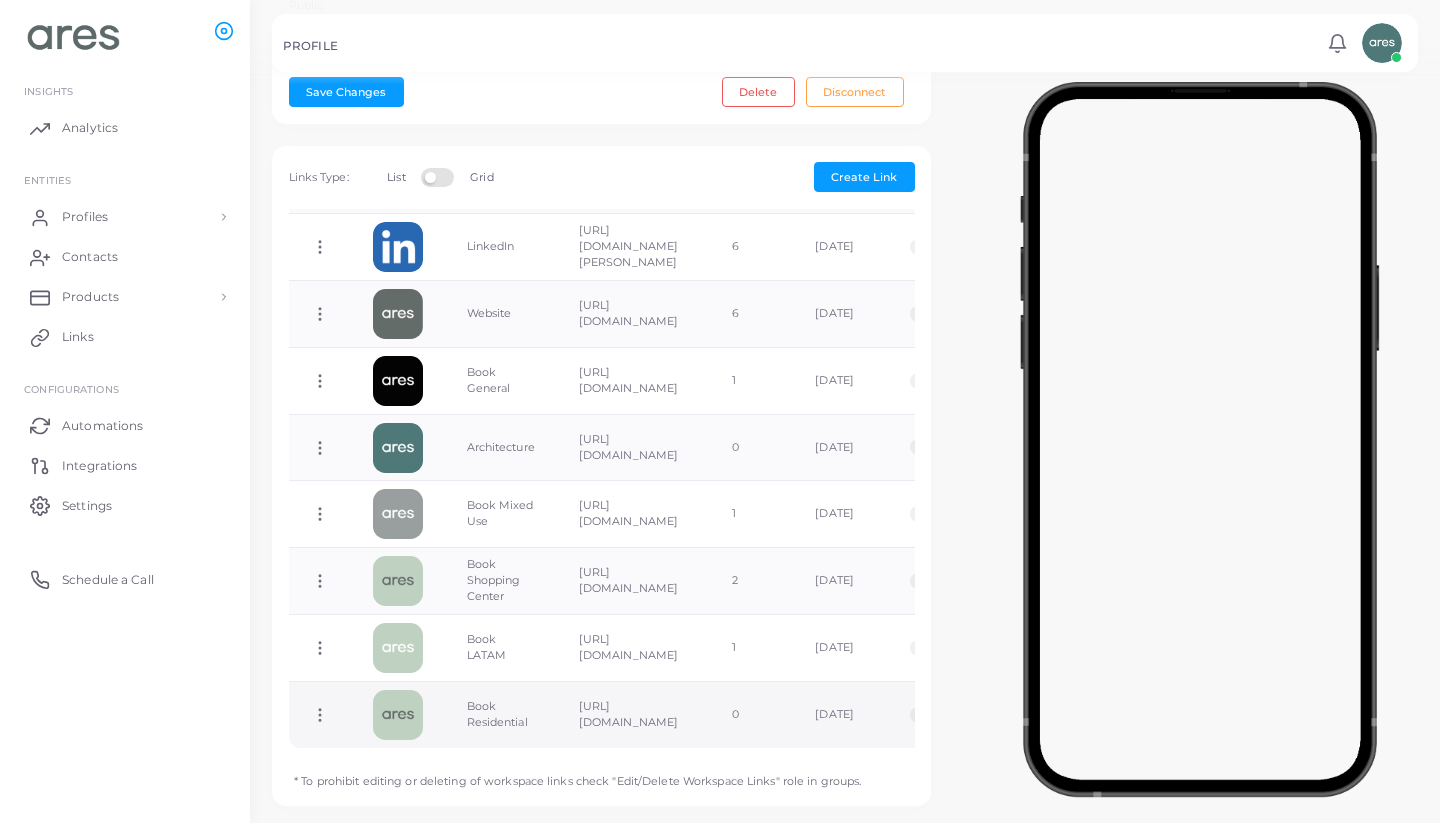 click 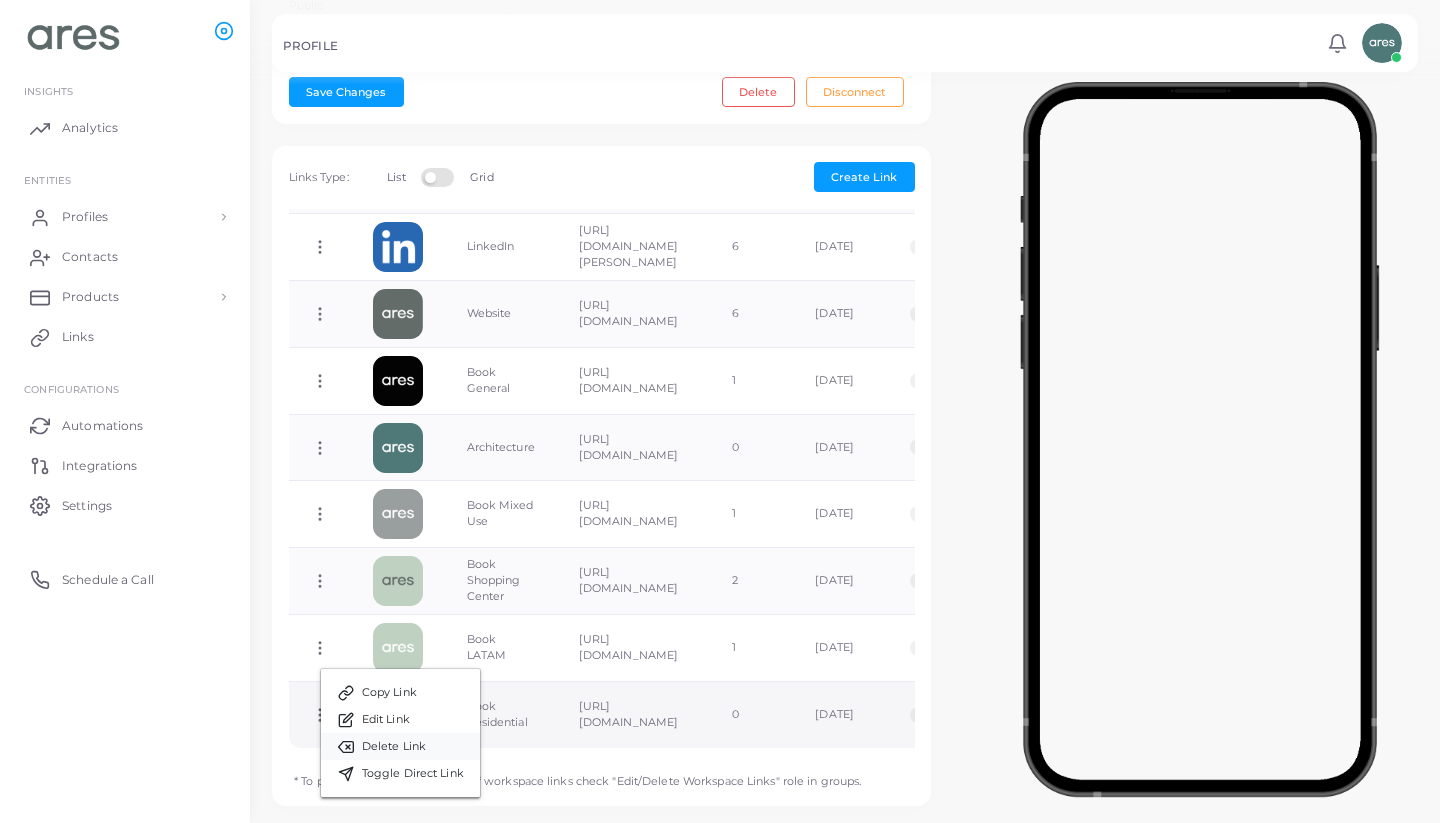 click on "Delete Link" at bounding box center [394, 747] 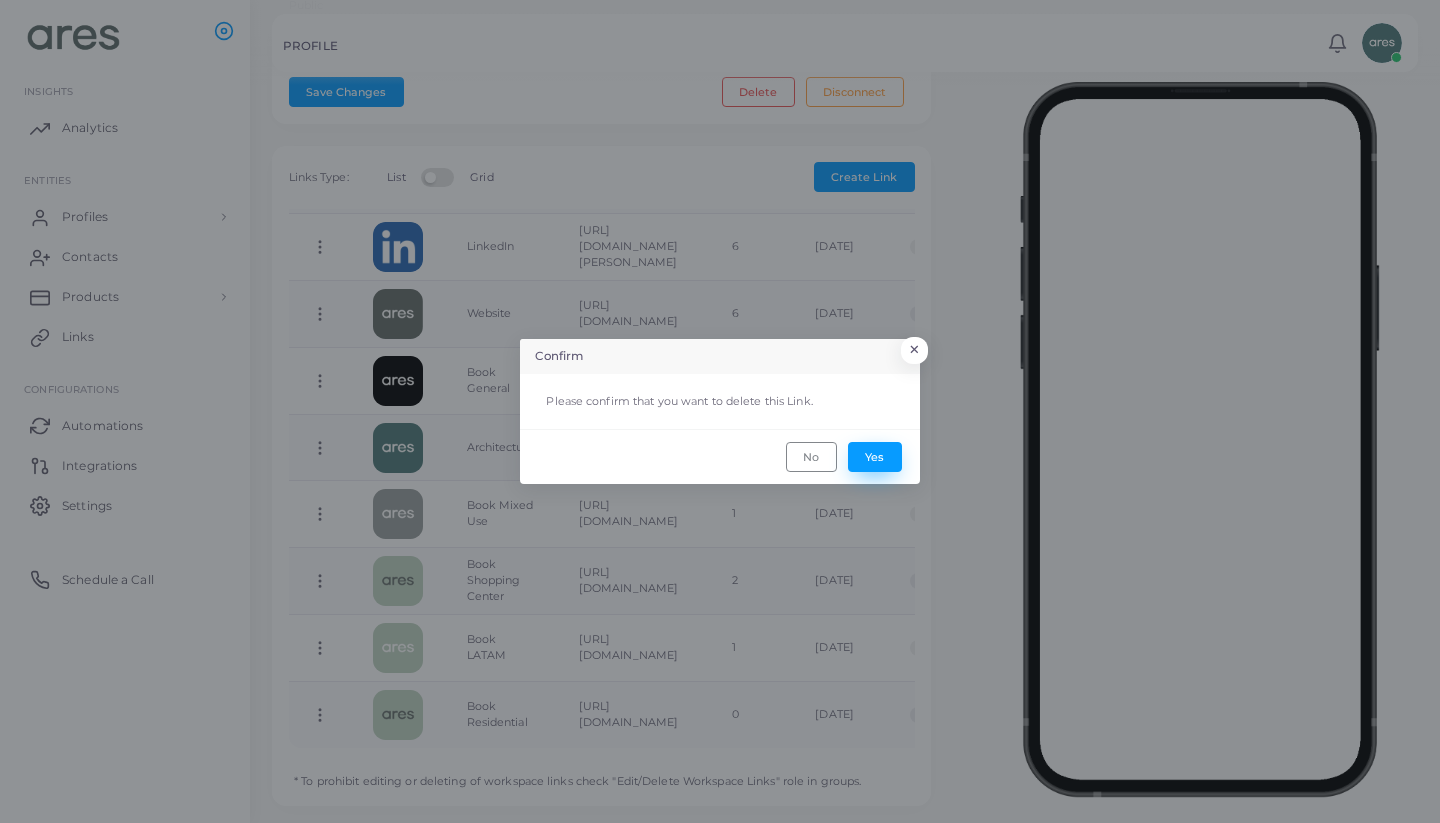click on "Yes" at bounding box center (875, 457) 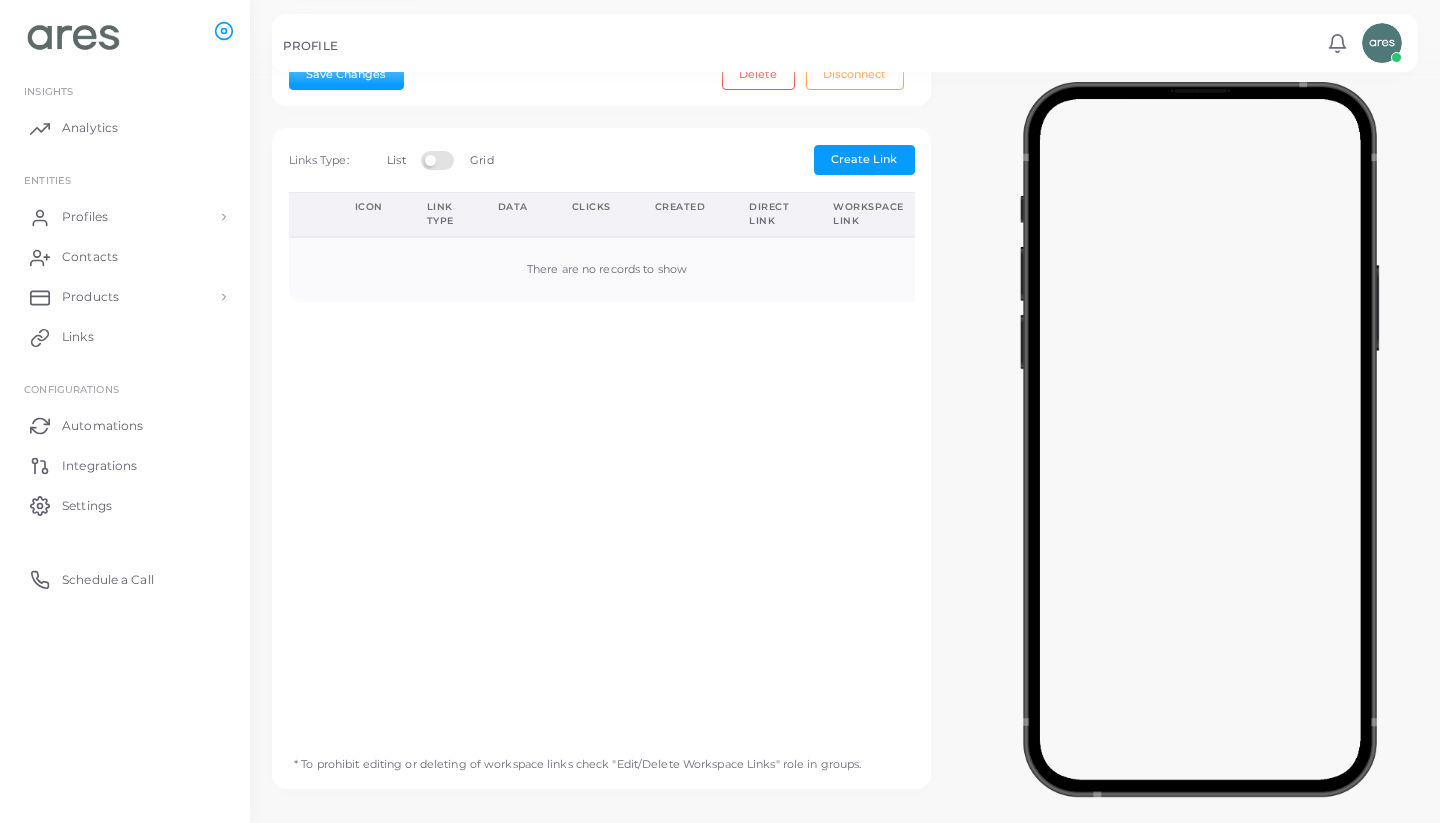 scroll, scrollTop: 0, scrollLeft: 0, axis: both 